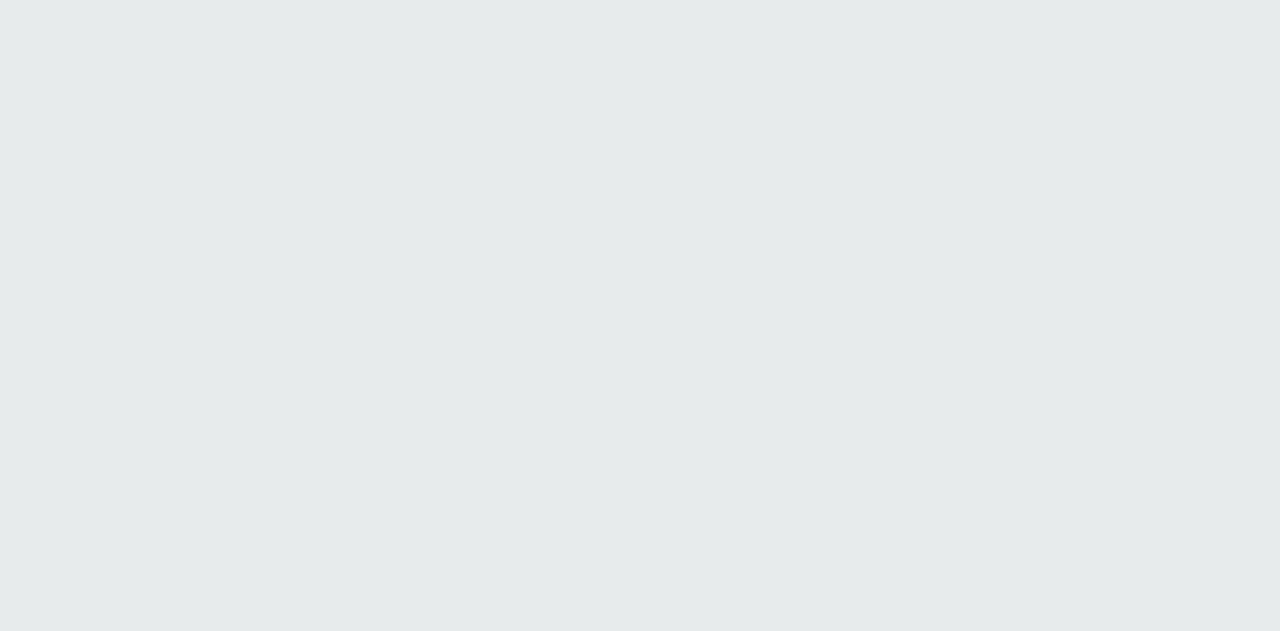 scroll, scrollTop: 0, scrollLeft: 0, axis: both 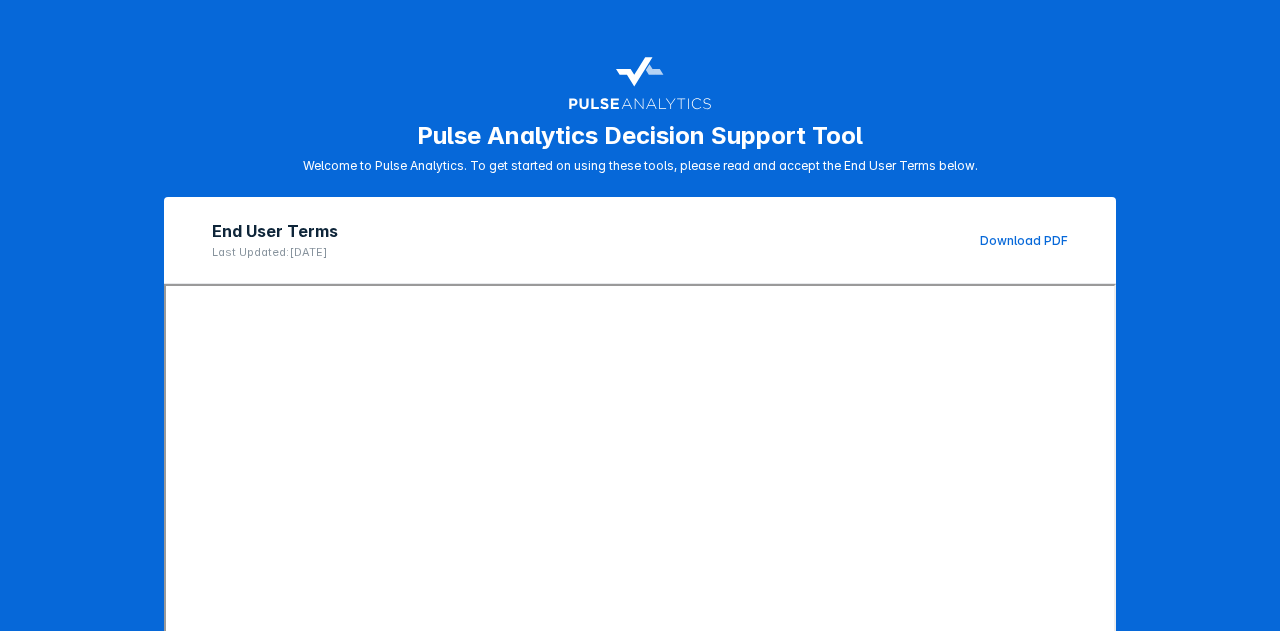 click on "Pulse Analytics Decision Support Tool Welcome to Pulse Analytics. To get started on using these tools, please read and accept the End User Terms below. End User Terms Last Updated: [DATE] Download PDF I've read and accept all terms and conditions Decline Accept" at bounding box center (640, 315) 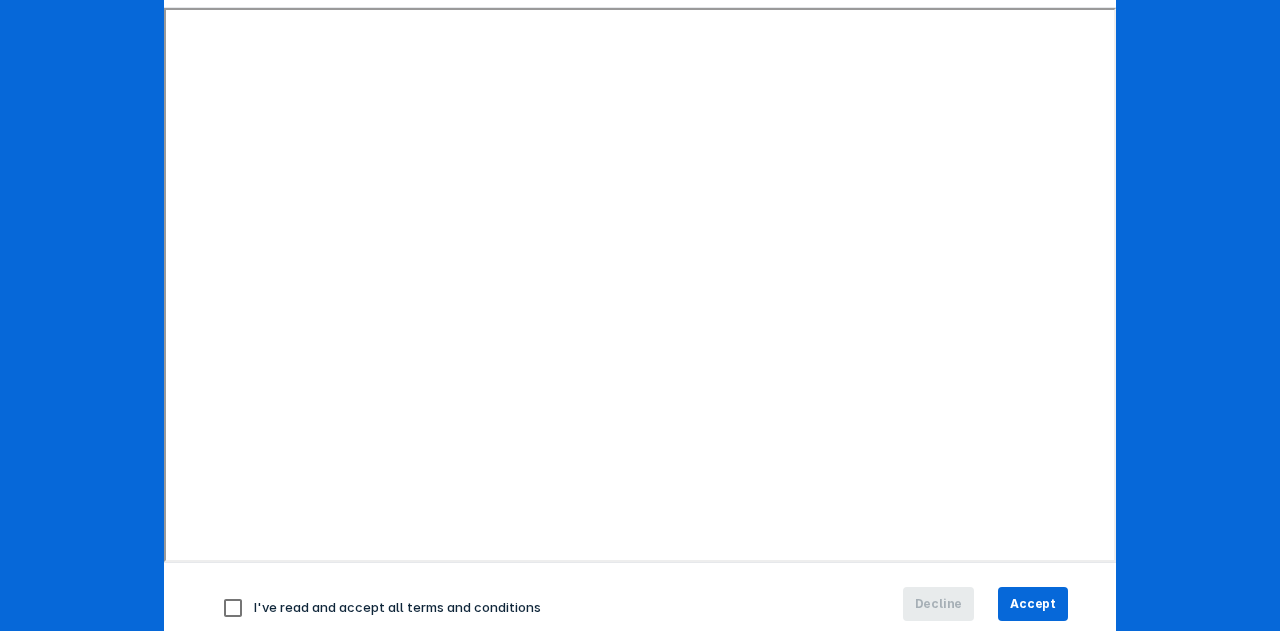 scroll, scrollTop: 300, scrollLeft: 0, axis: vertical 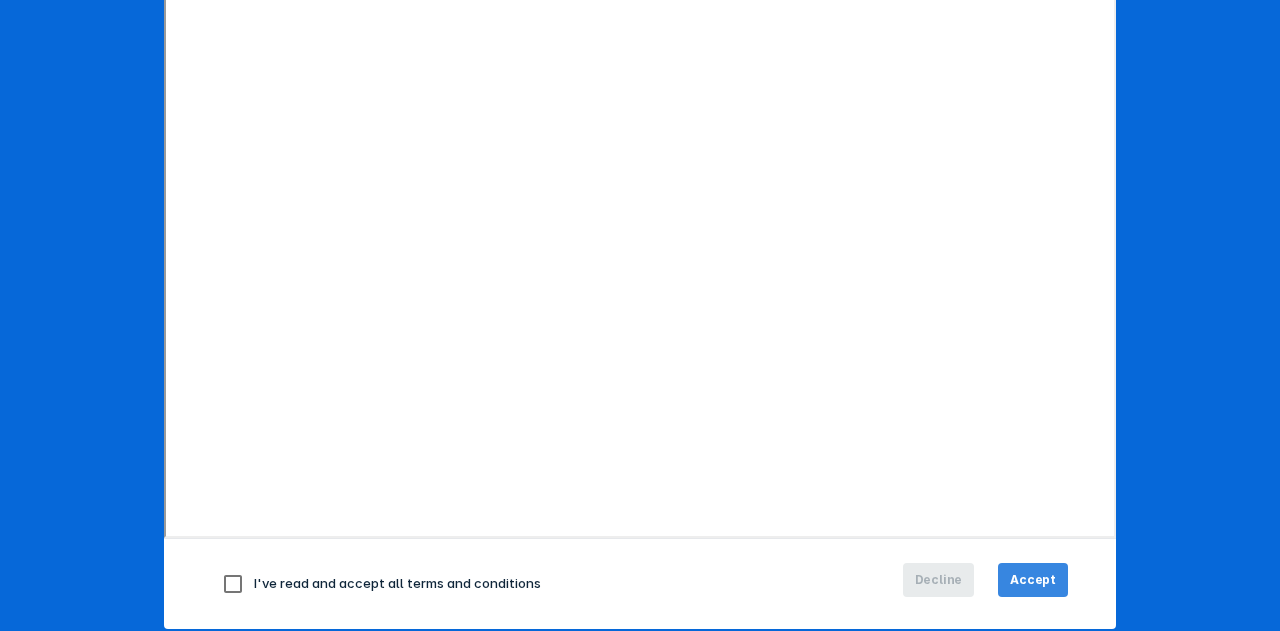 click on "Accept" at bounding box center [1033, 580] 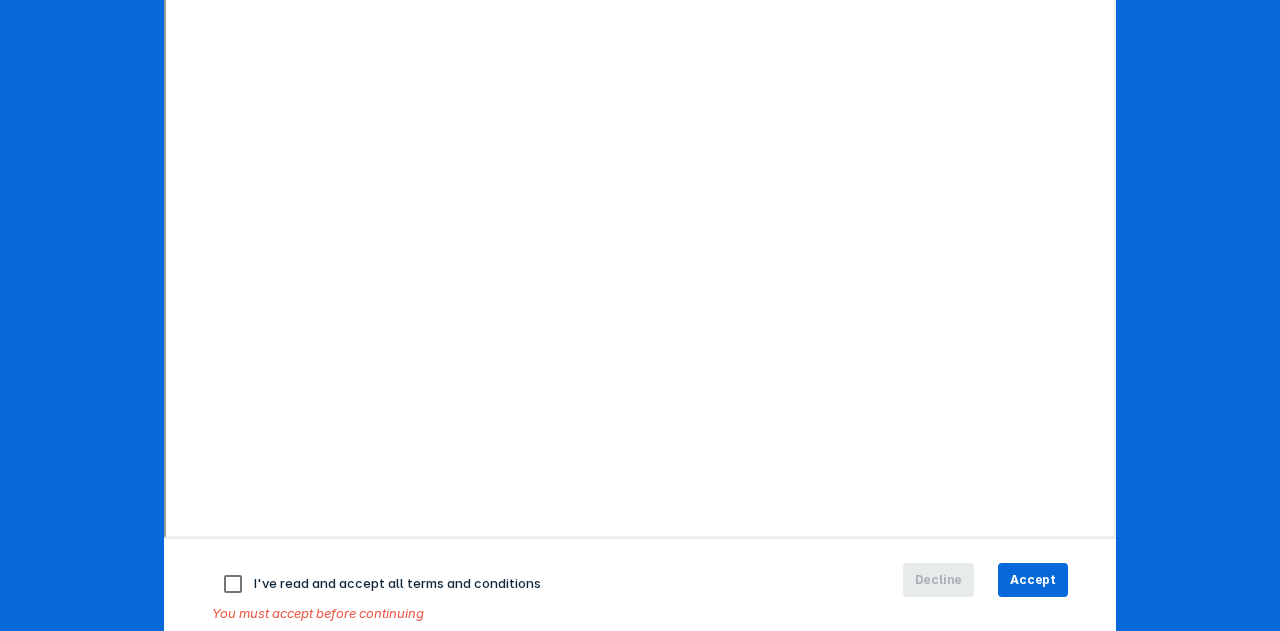 click at bounding box center [233, 584] 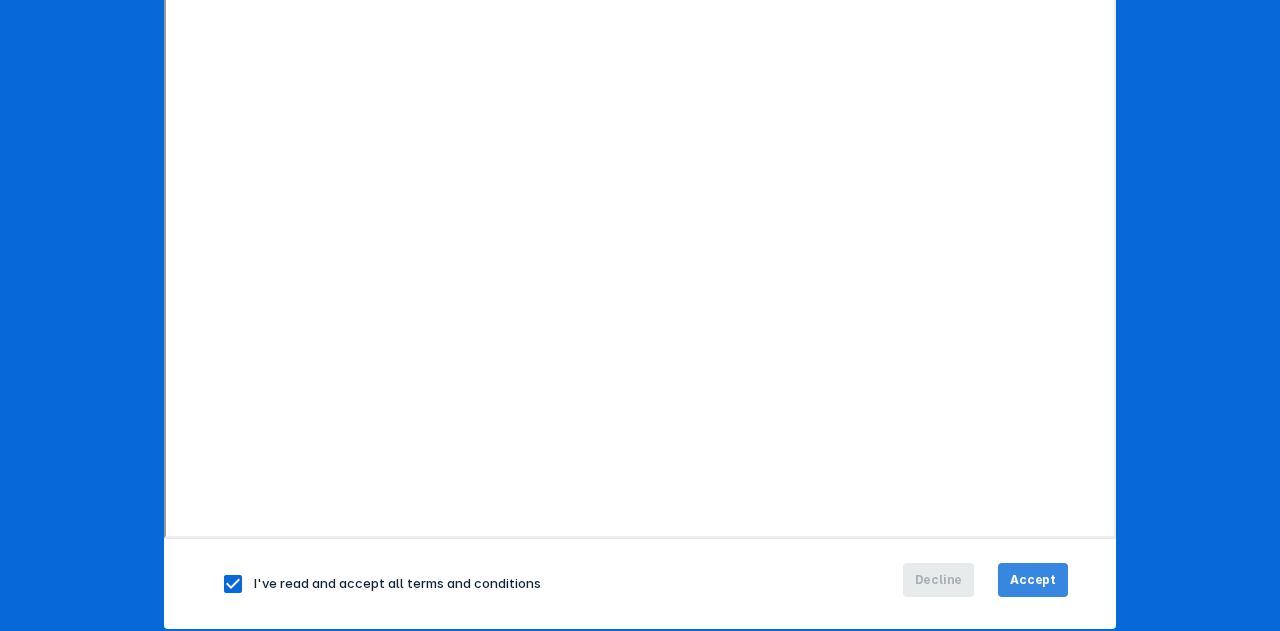 click on "Accept" at bounding box center (1033, 580) 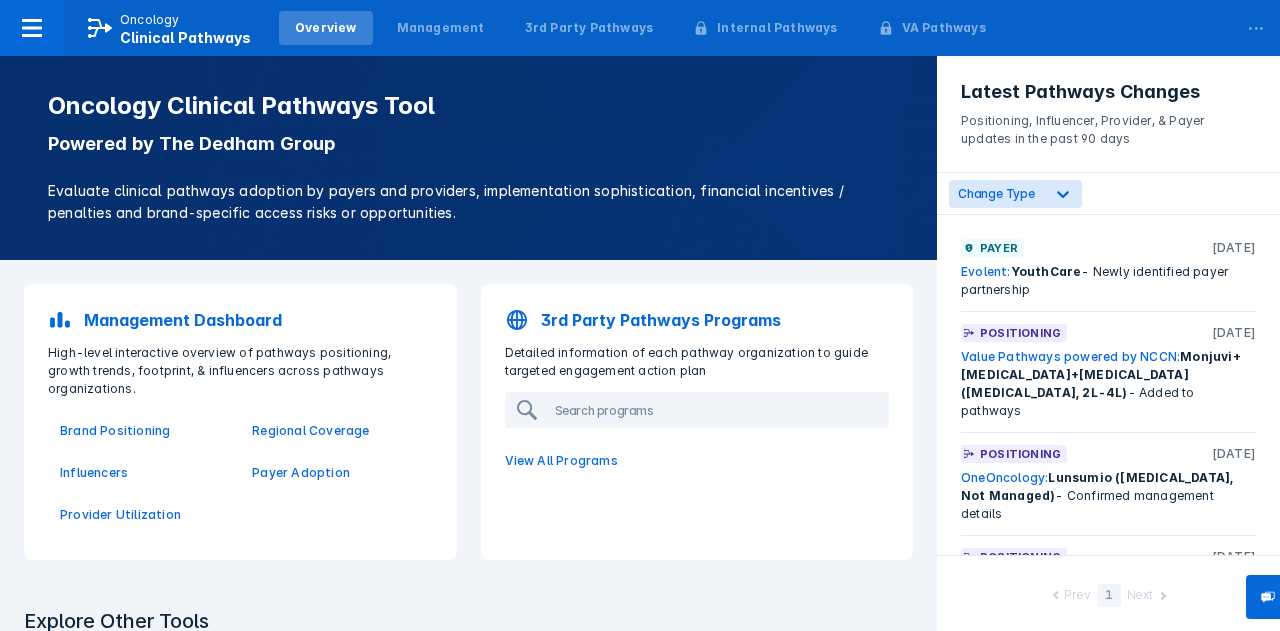 scroll, scrollTop: 100, scrollLeft: 0, axis: vertical 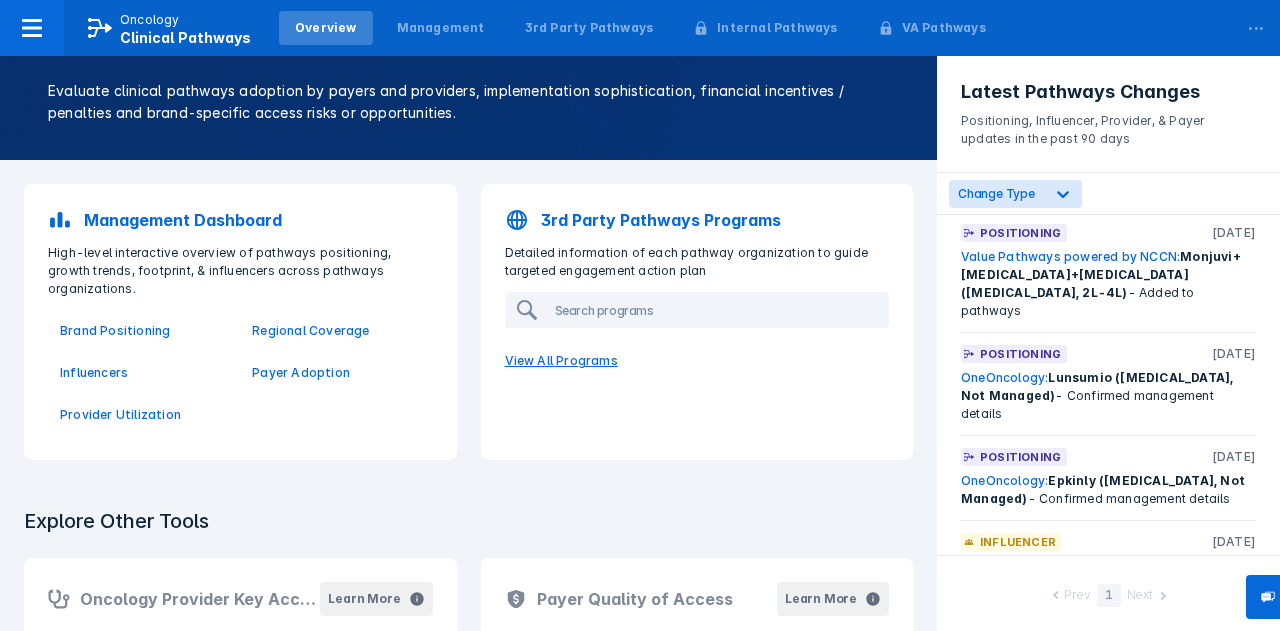click on "View All Programs" at bounding box center [697, 361] 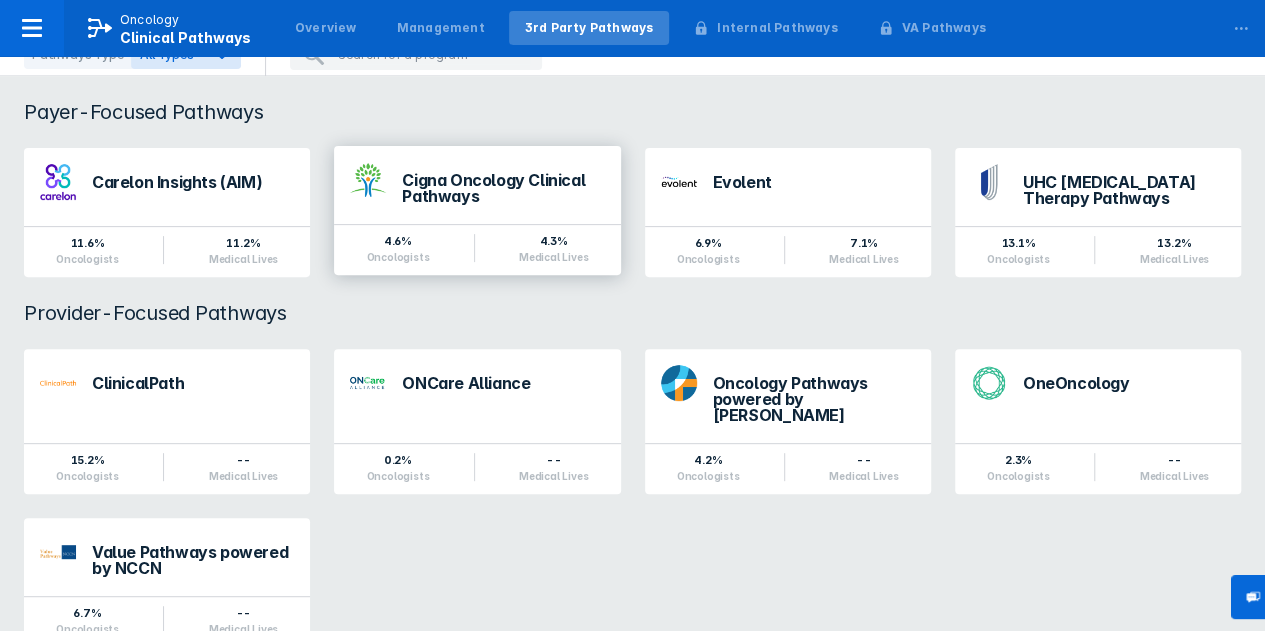 scroll, scrollTop: 246, scrollLeft: 0, axis: vertical 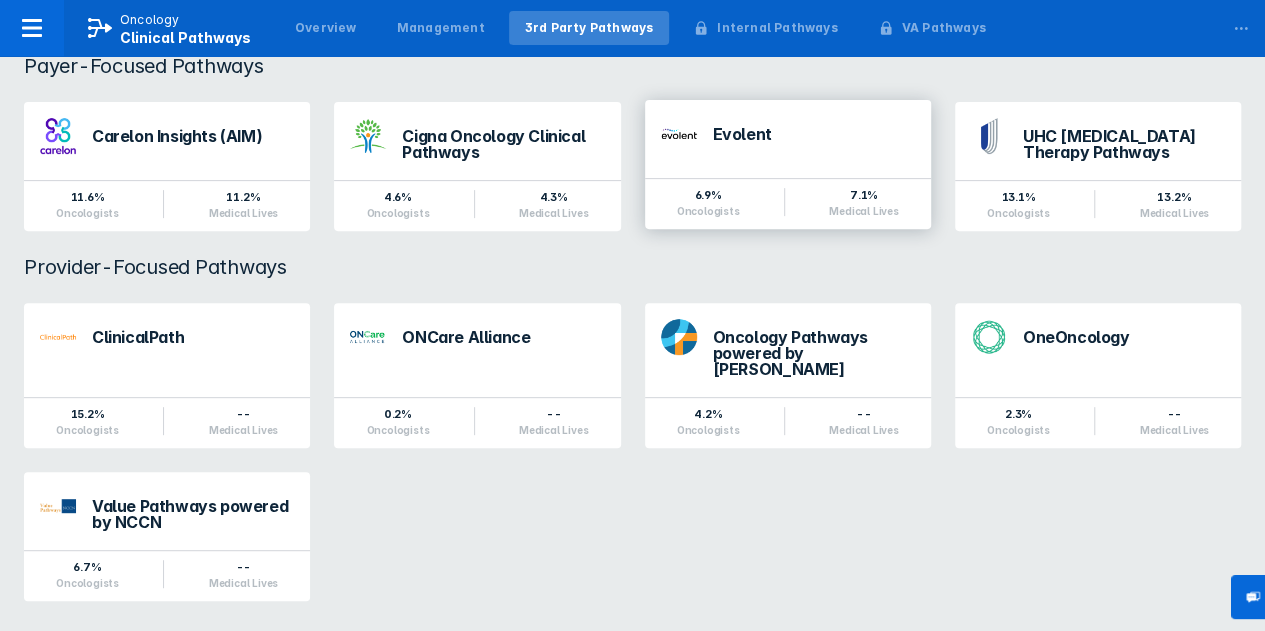 click on "Evolent" at bounding box center [814, 134] 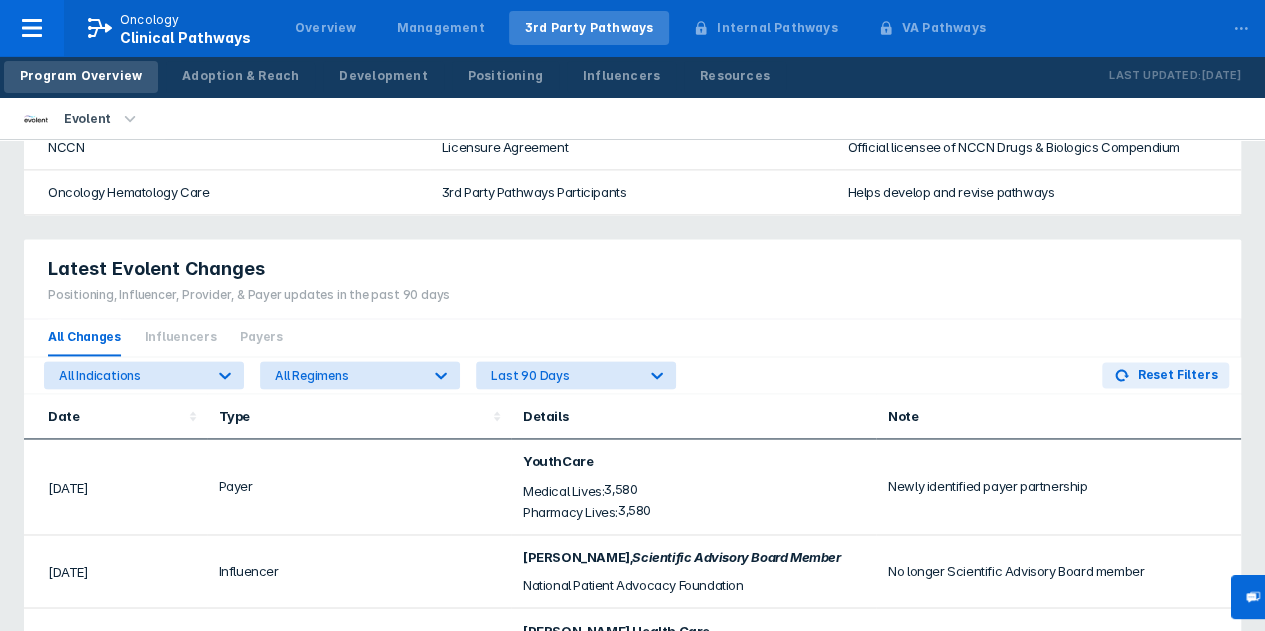 scroll, scrollTop: 1400, scrollLeft: 0, axis: vertical 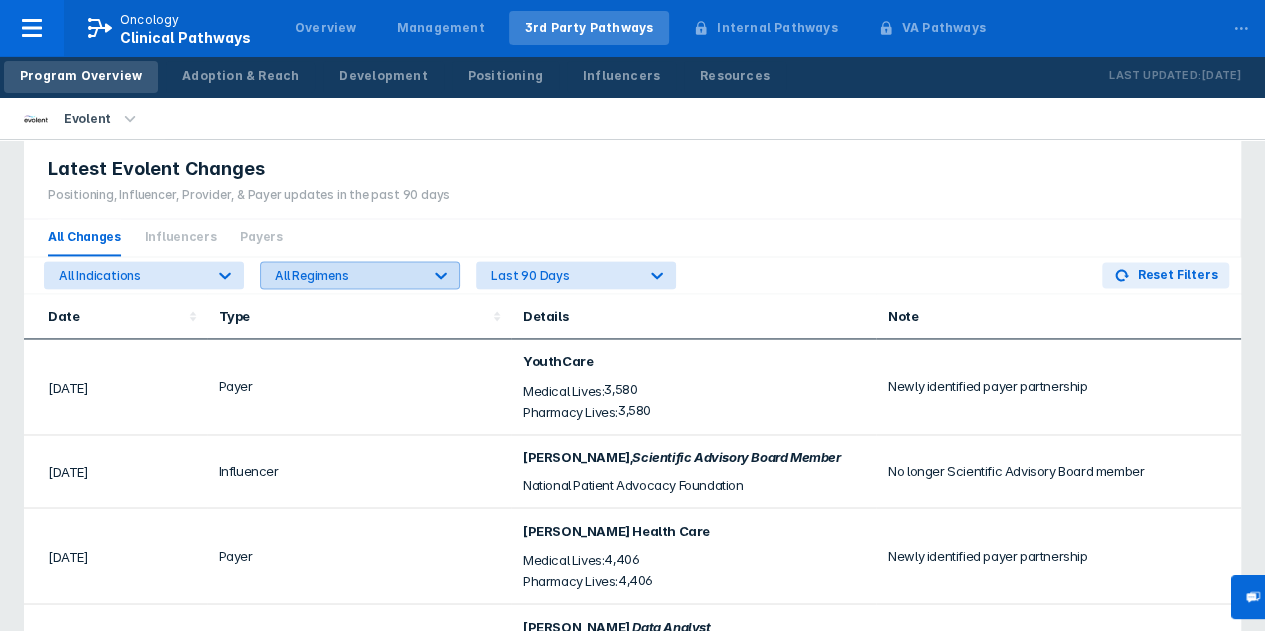 click on "All Regimens" at bounding box center [341, 275] 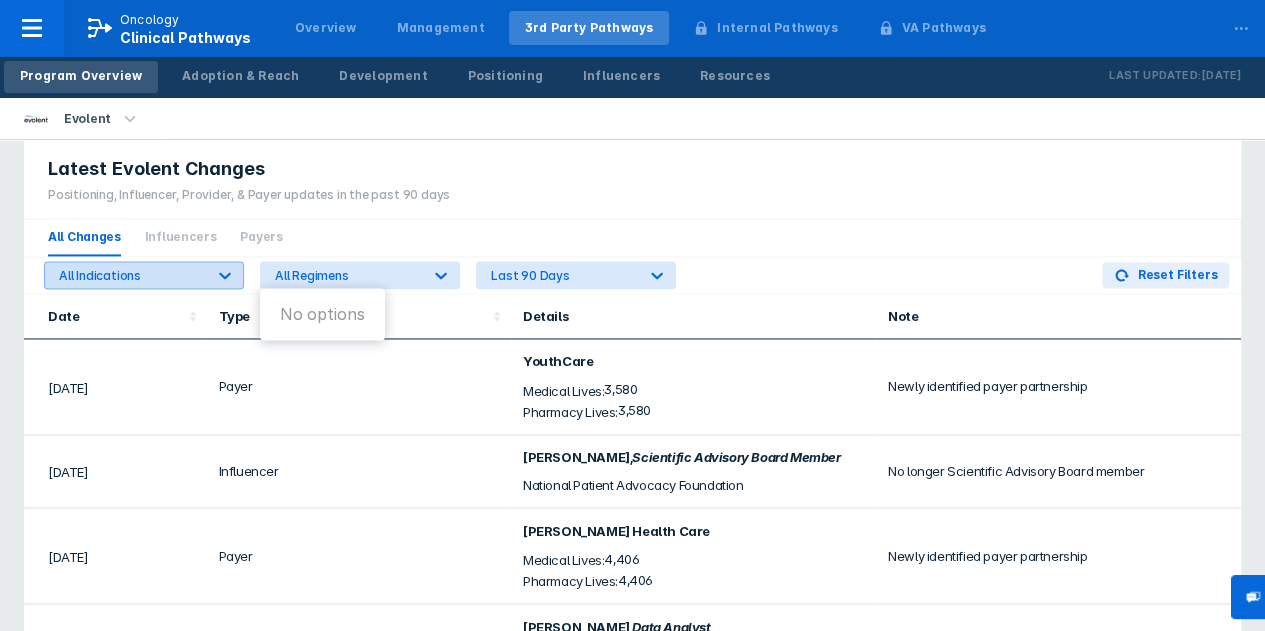 click 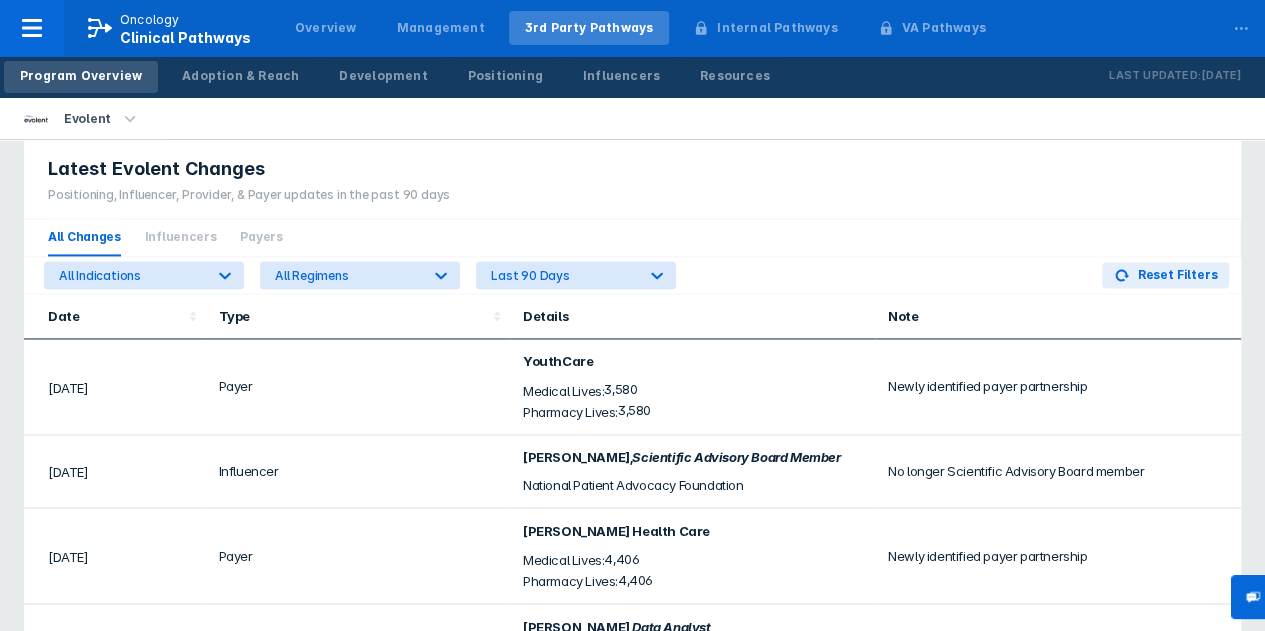 click on "Latest Evolent Changes Positioning, Influencer, Provider, & Payer updates in the past 90 days" at bounding box center [632, 179] 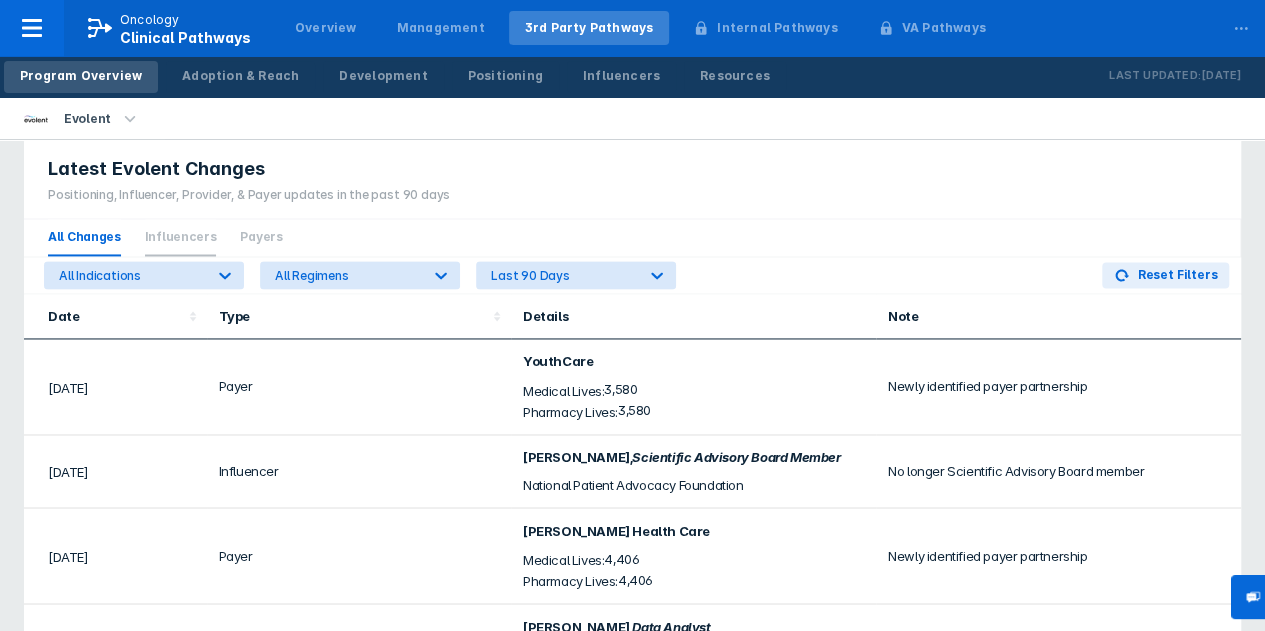 click on "Influencers" at bounding box center (181, 237) 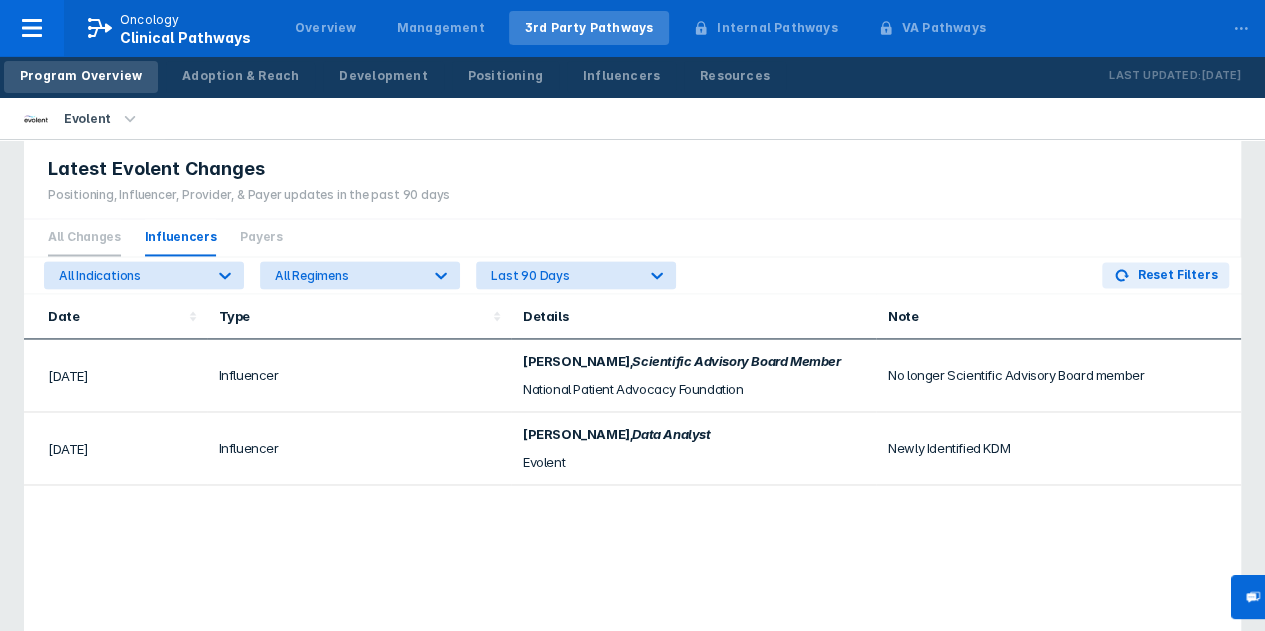 click on "All Changes" at bounding box center (84, 237) 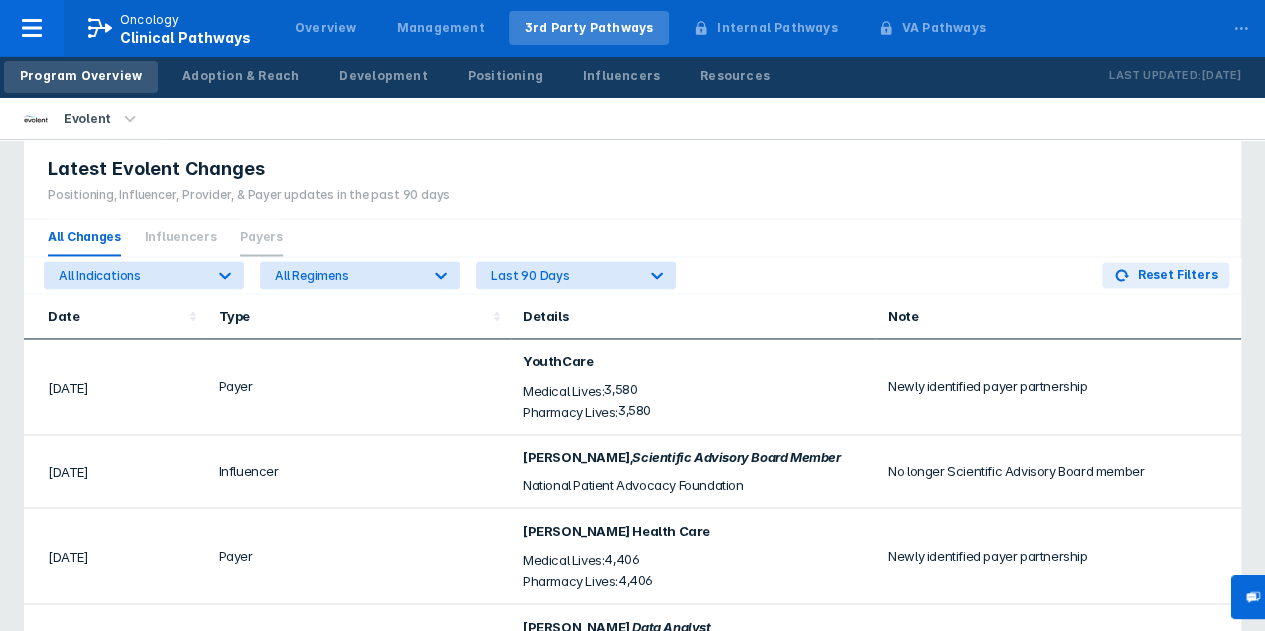 click on "Payers" at bounding box center [261, 237] 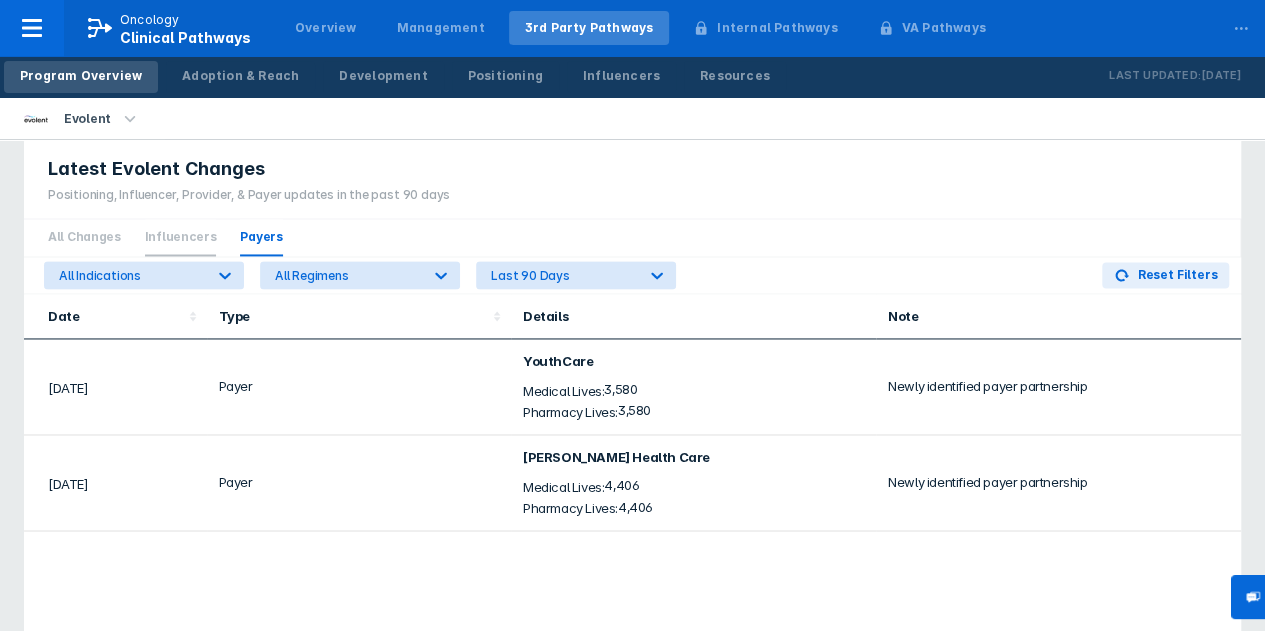 click on "Influencers" at bounding box center [181, 237] 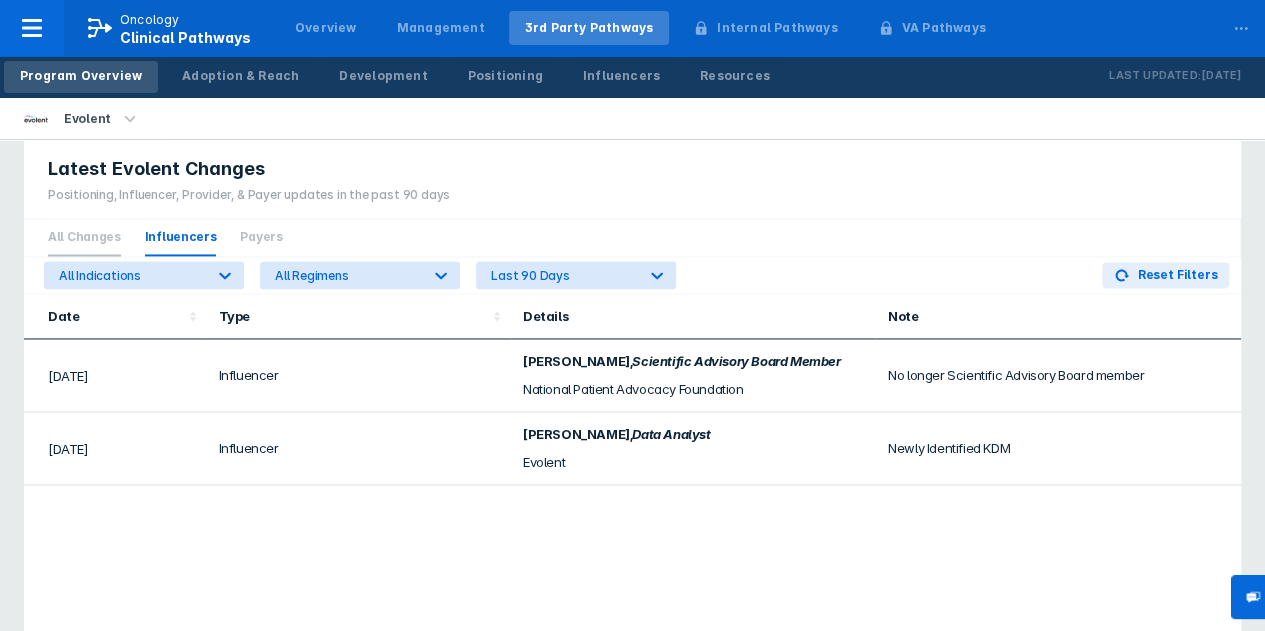 click on "All Changes" at bounding box center (84, 237) 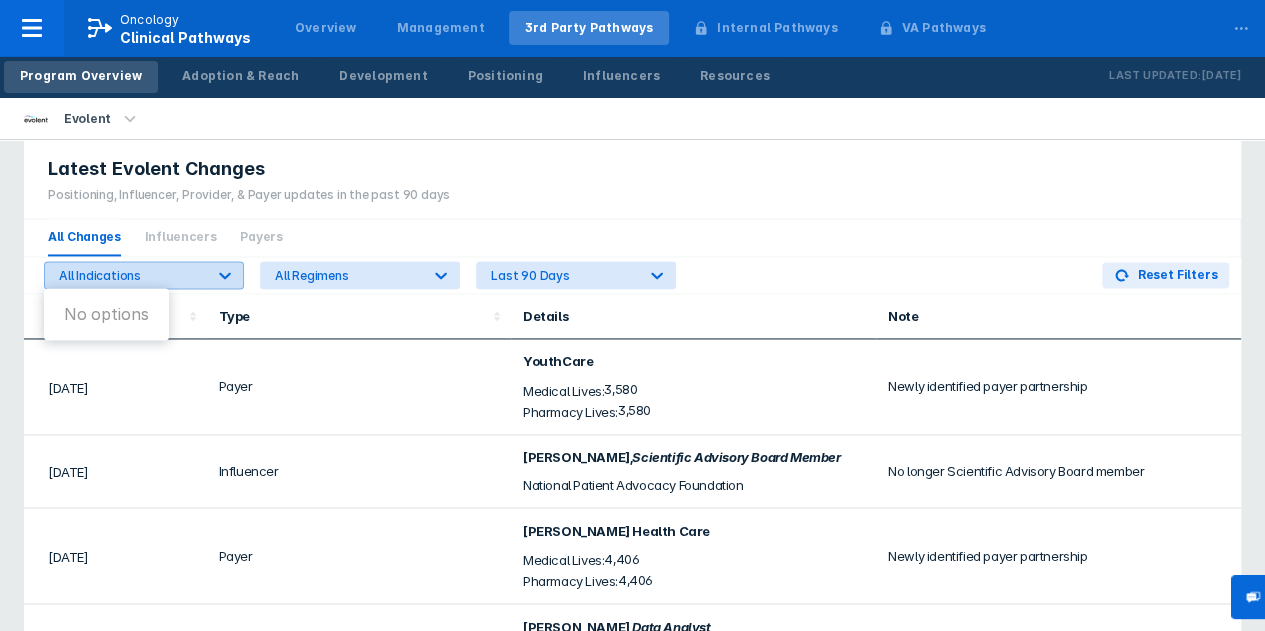 click on "All Indications" at bounding box center (131, 275) 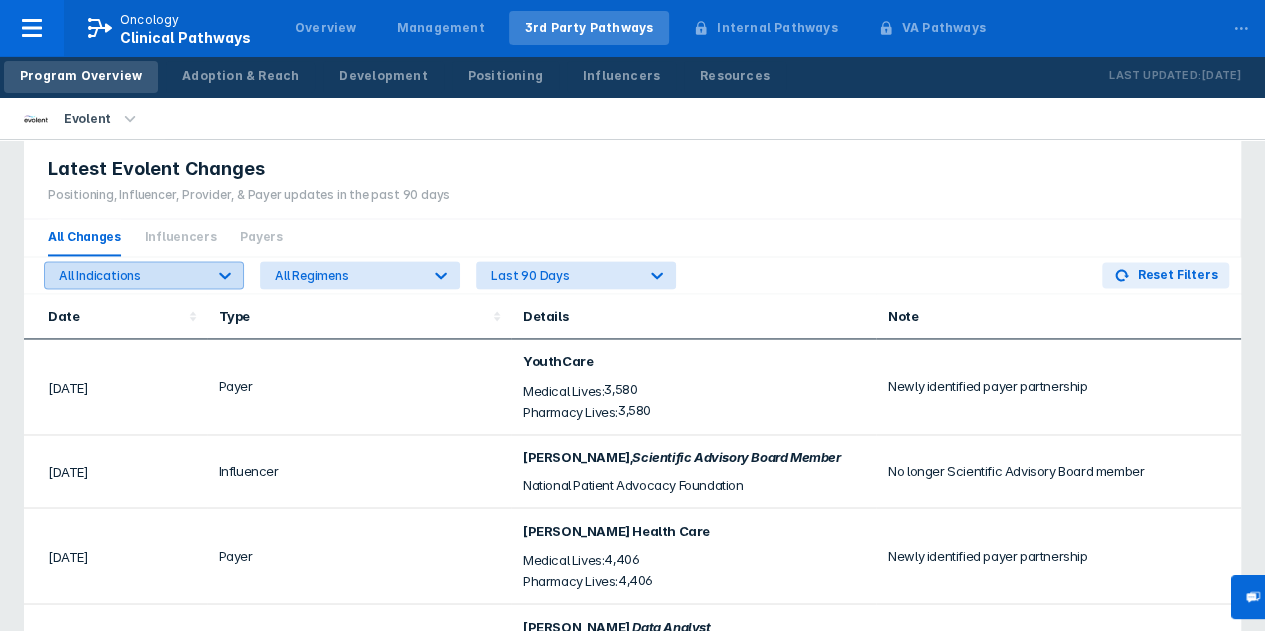 click on "All Indications" at bounding box center (131, 275) 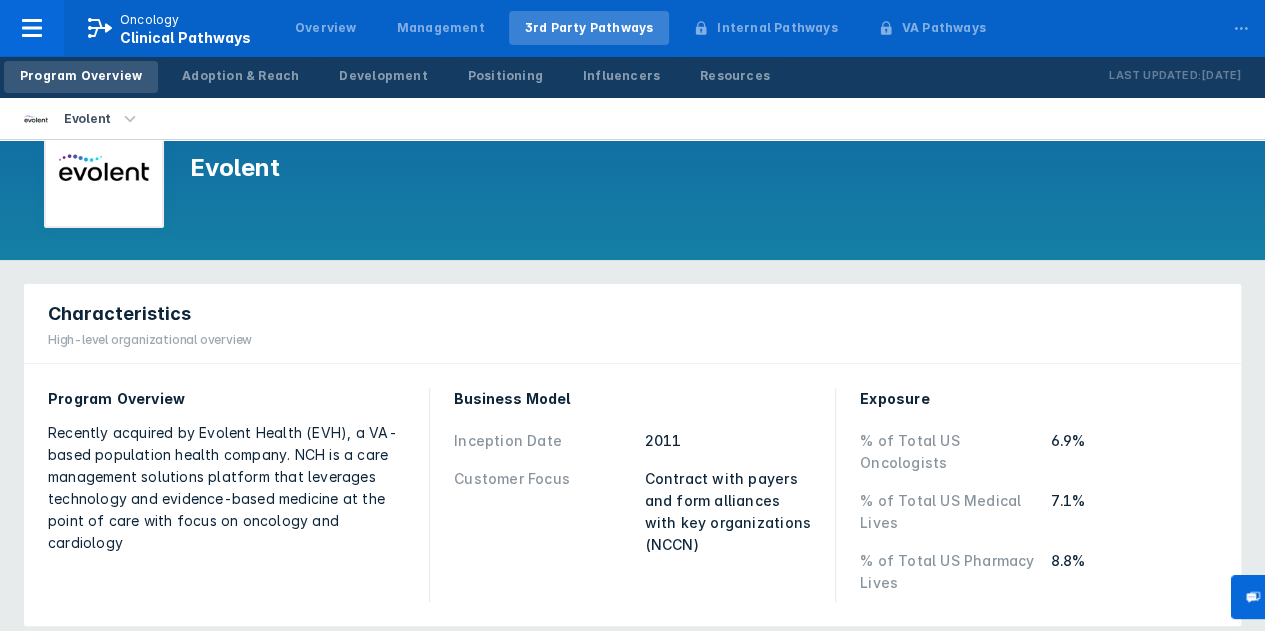 scroll, scrollTop: 0, scrollLeft: 0, axis: both 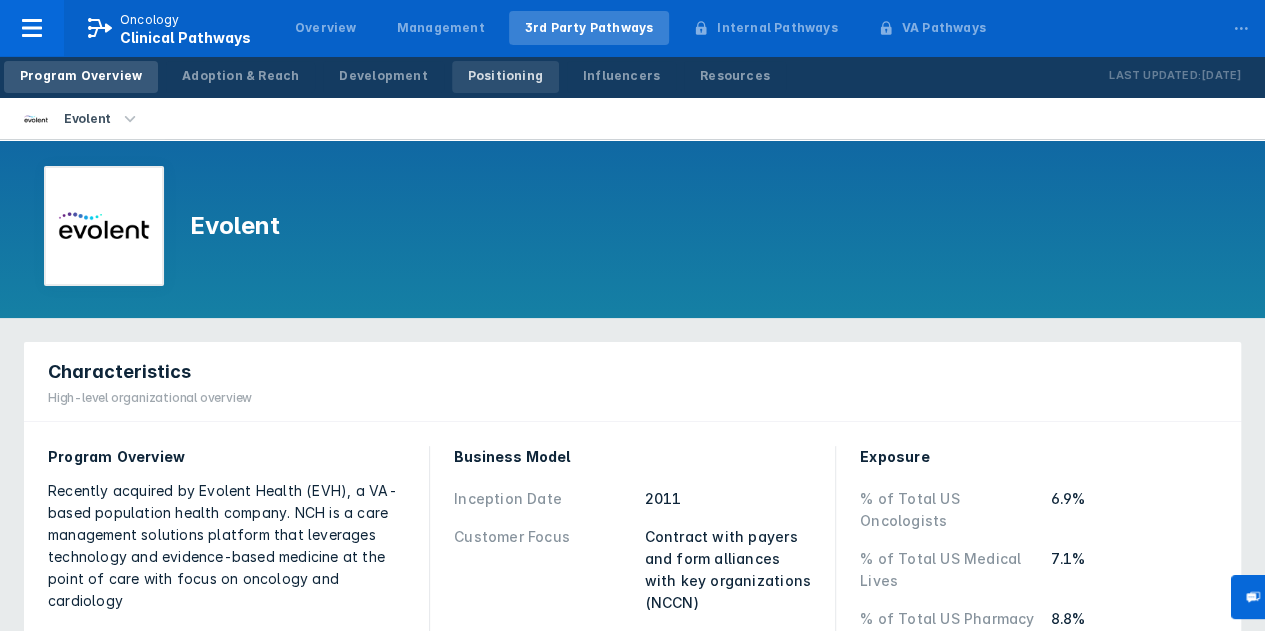 click on "Positioning" at bounding box center (505, 76) 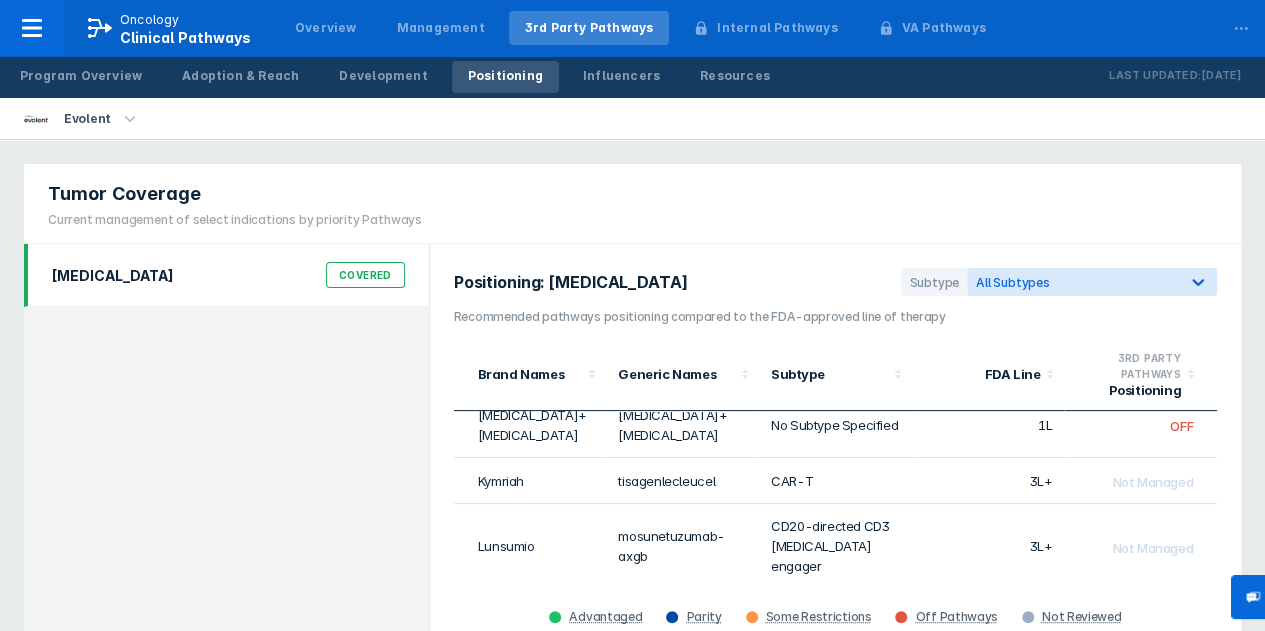 scroll, scrollTop: 600, scrollLeft: 0, axis: vertical 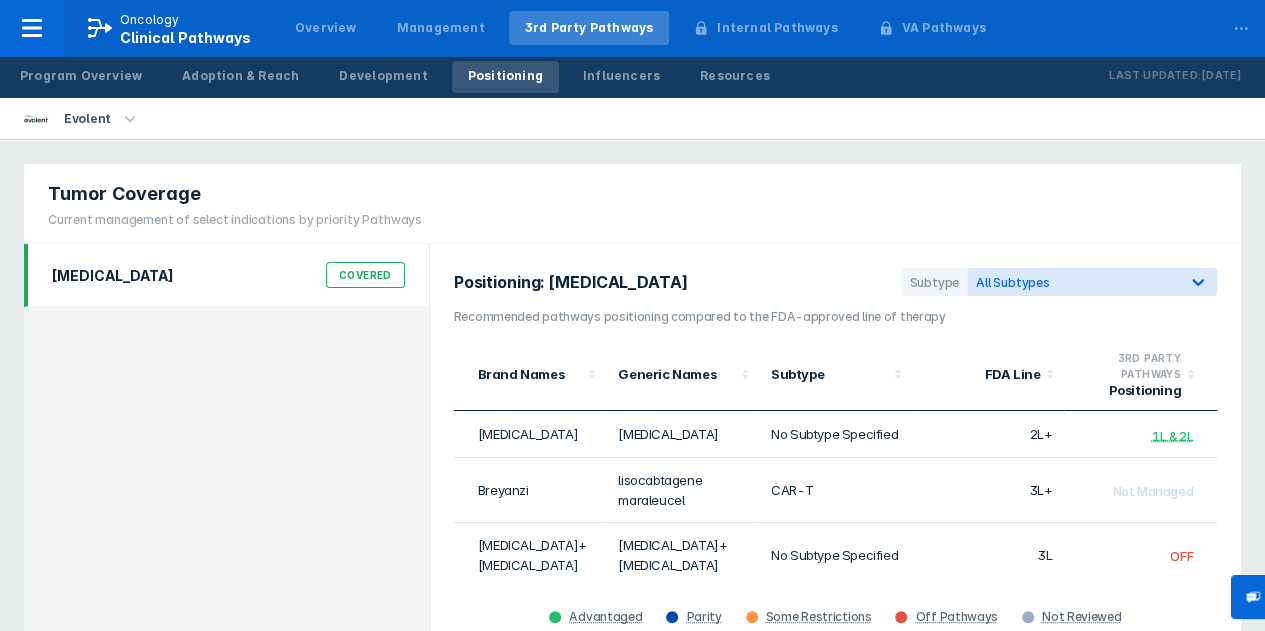 click 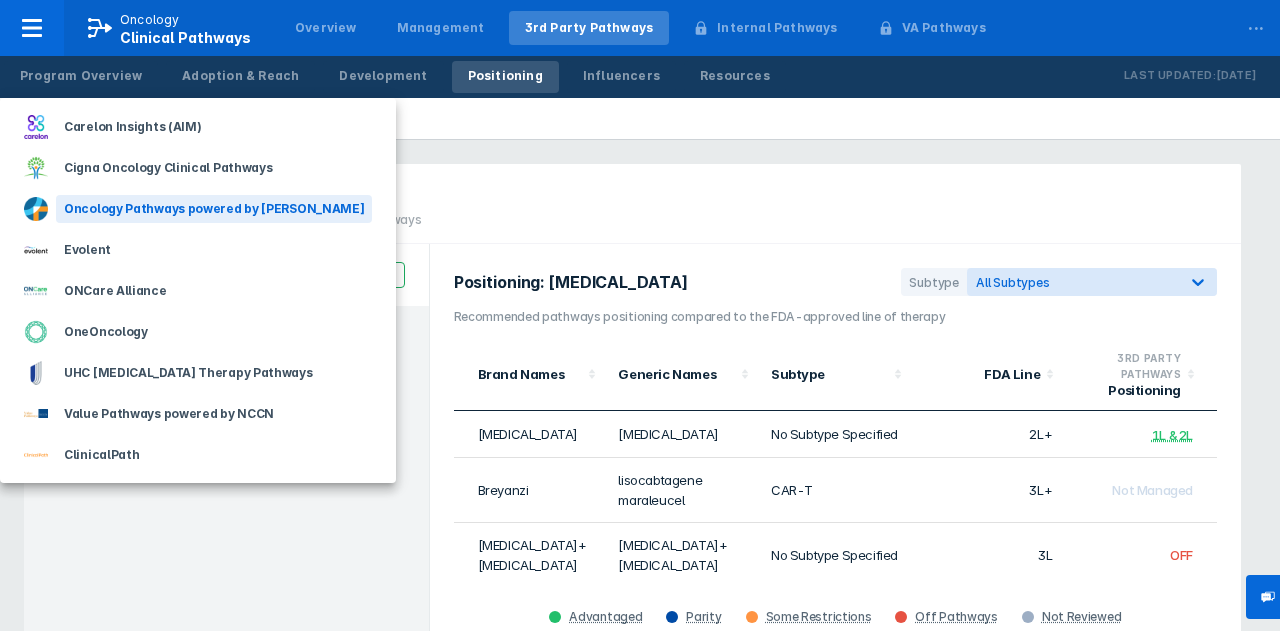 click on "Oncology Pathways powered by [PERSON_NAME]" at bounding box center (214, 209) 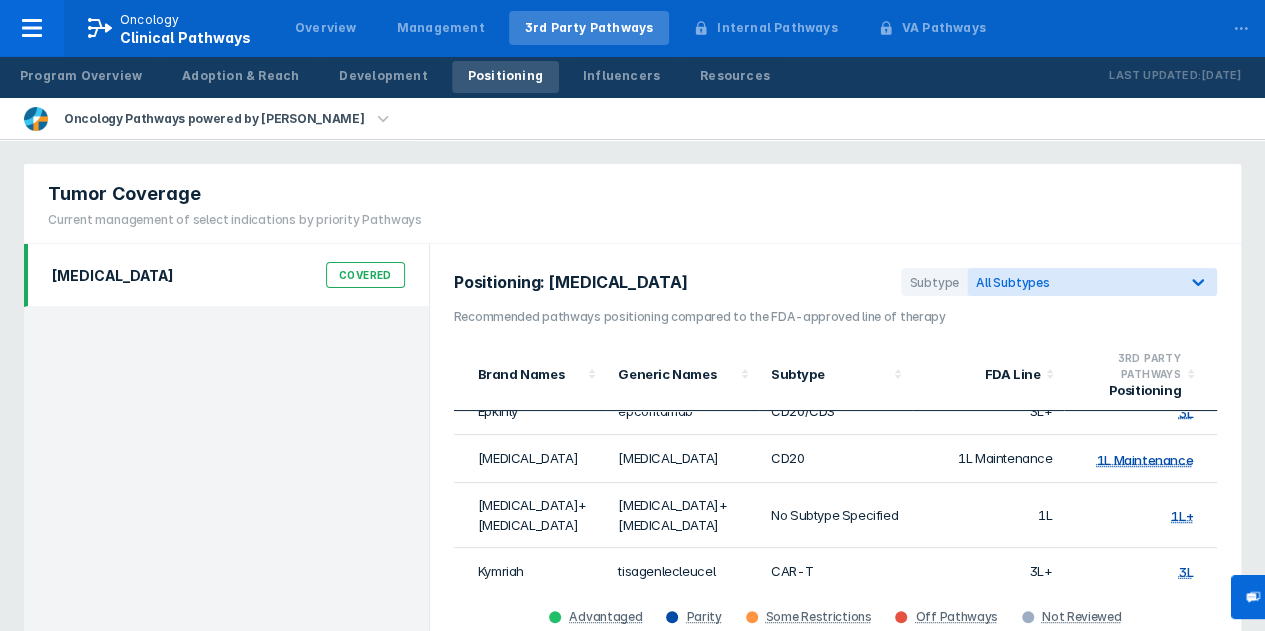 scroll, scrollTop: 300, scrollLeft: 0, axis: vertical 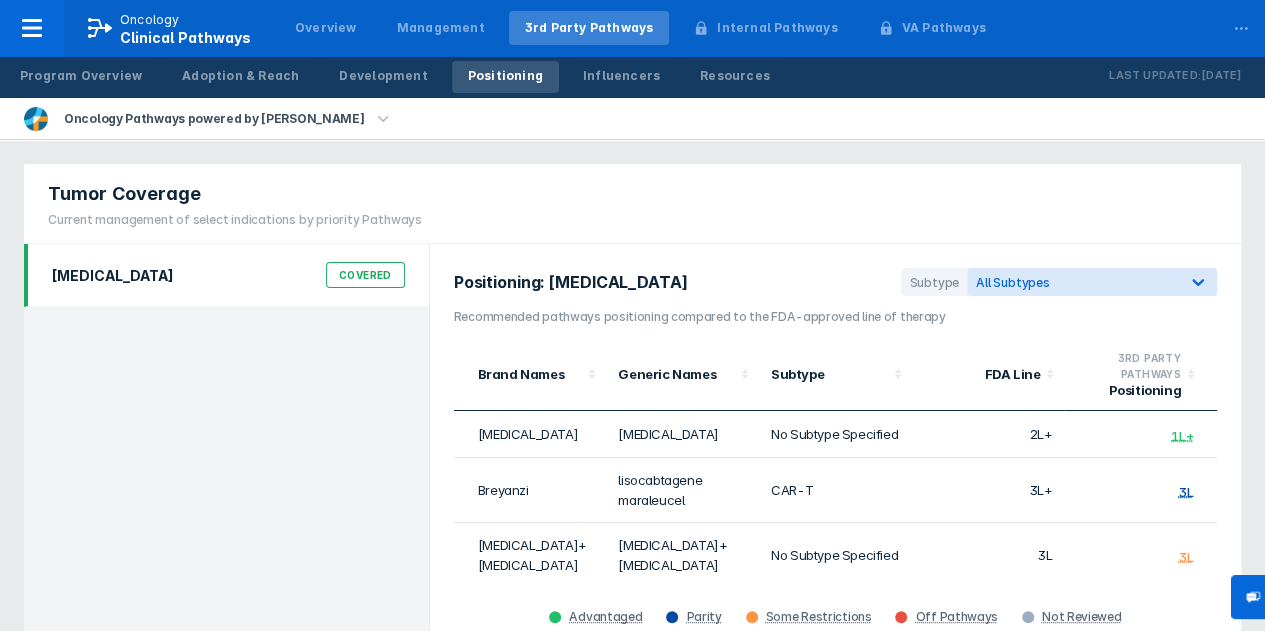 click 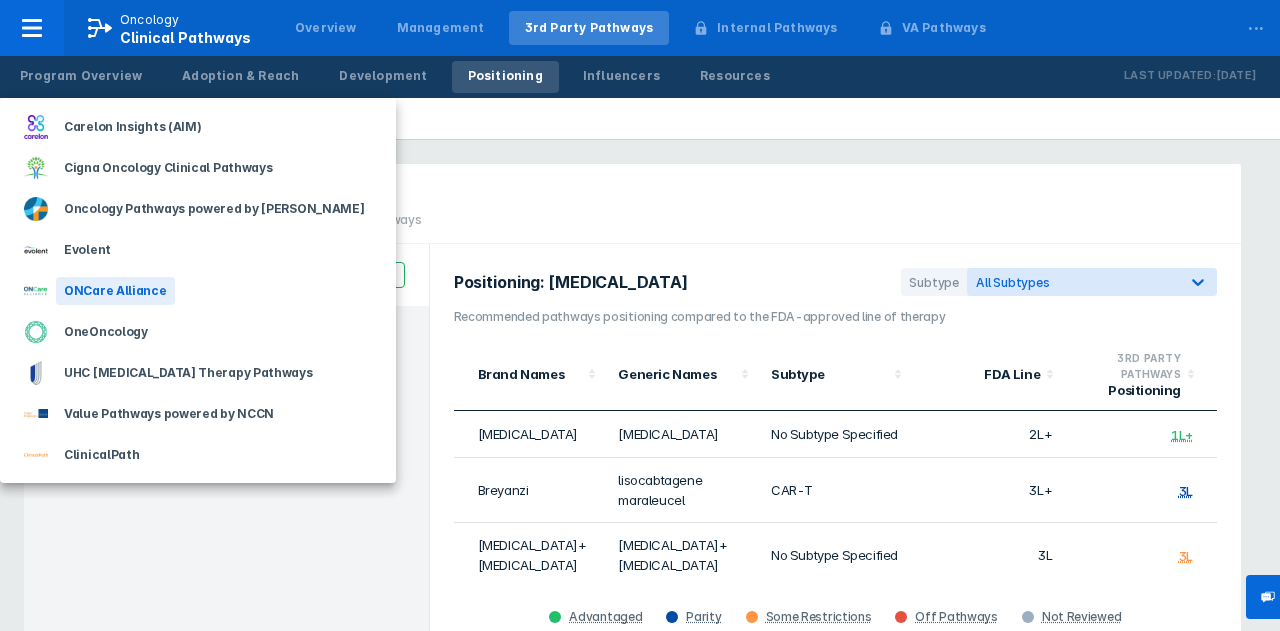 click on "ONCare Alliance" at bounding box center (115, 291) 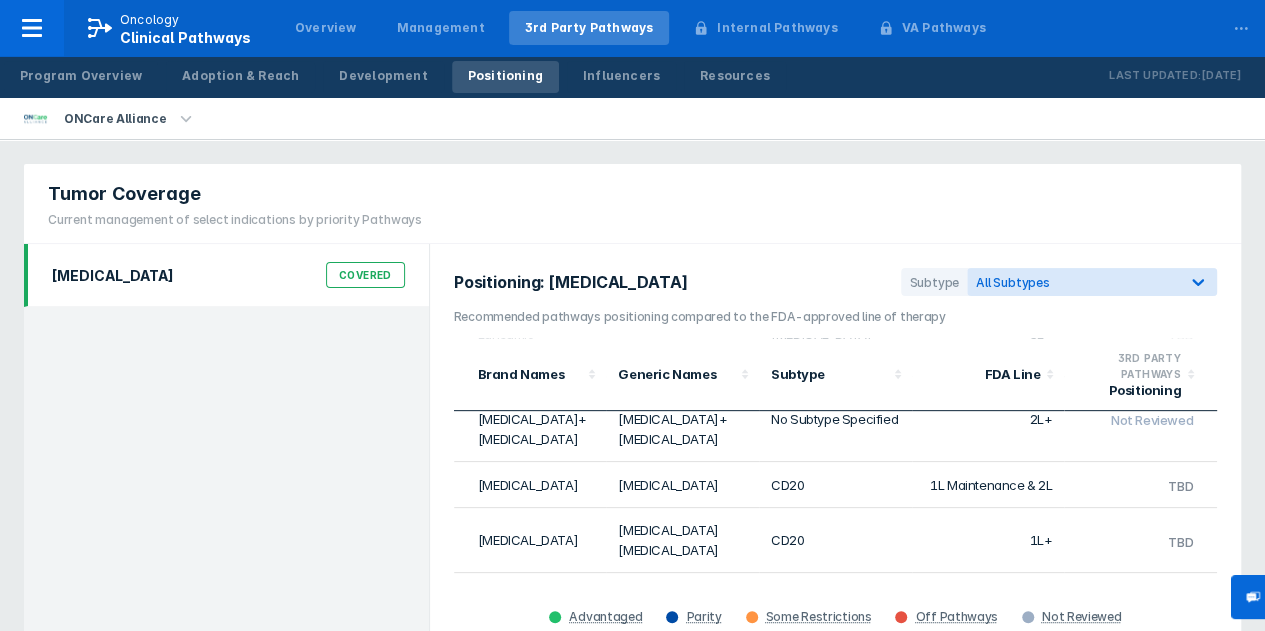 scroll, scrollTop: 578, scrollLeft: 0, axis: vertical 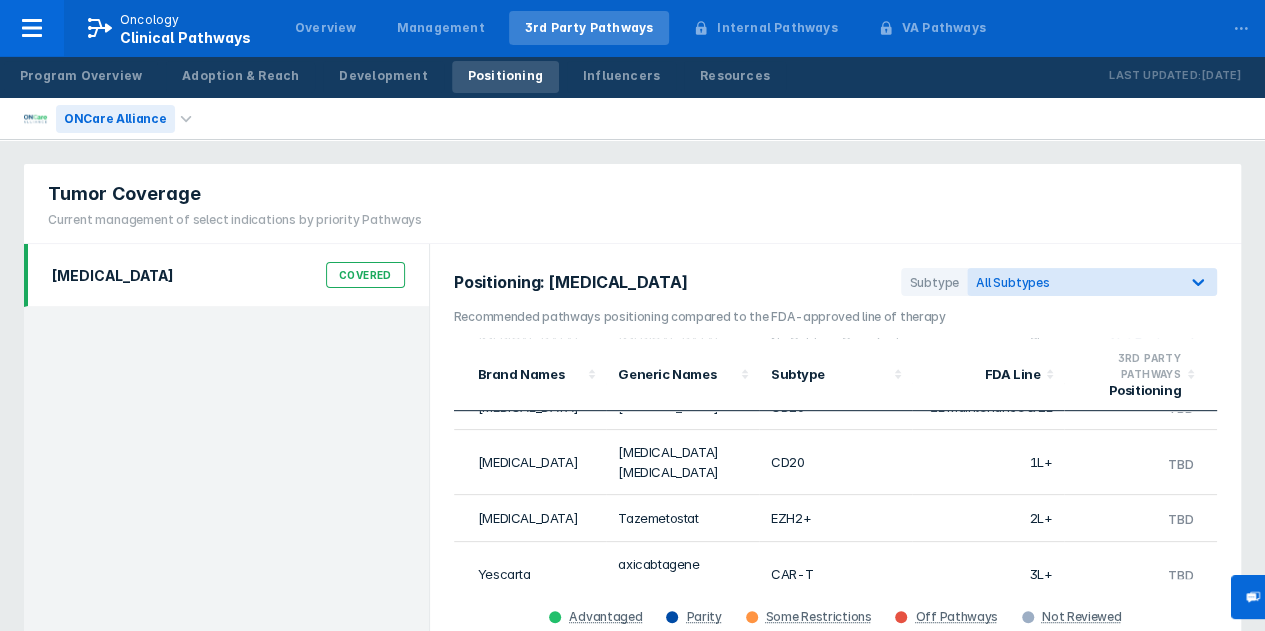 click on "ONCare Alliance" at bounding box center (115, 119) 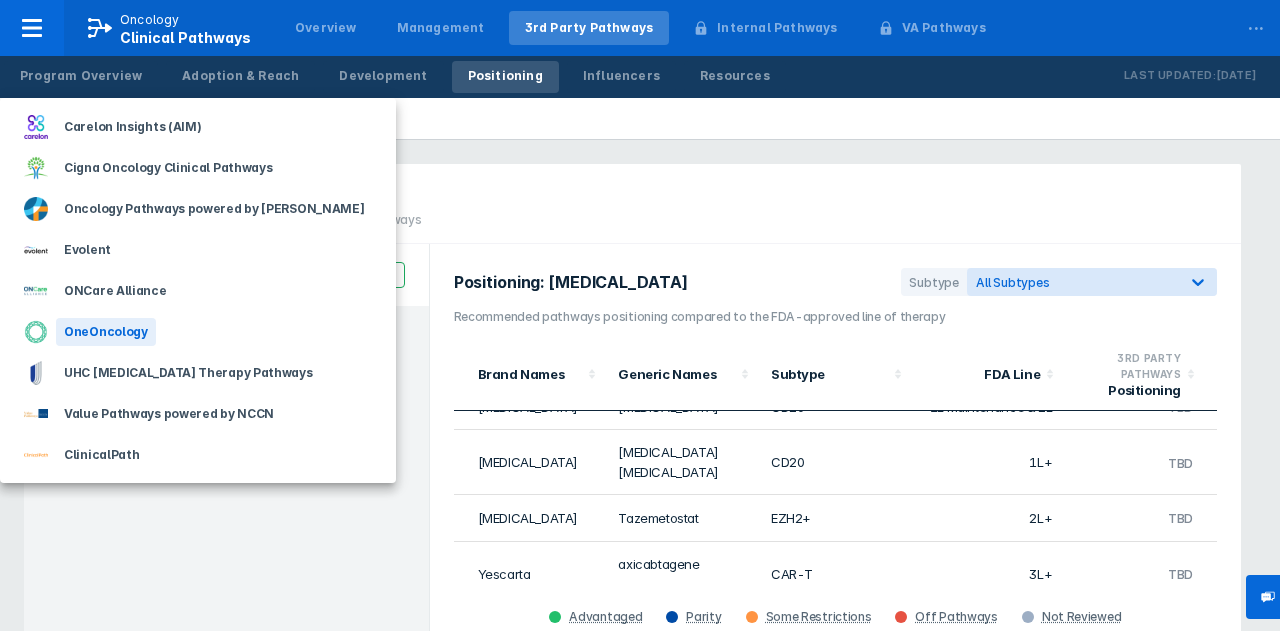 click on "OneOncology" at bounding box center (106, 332) 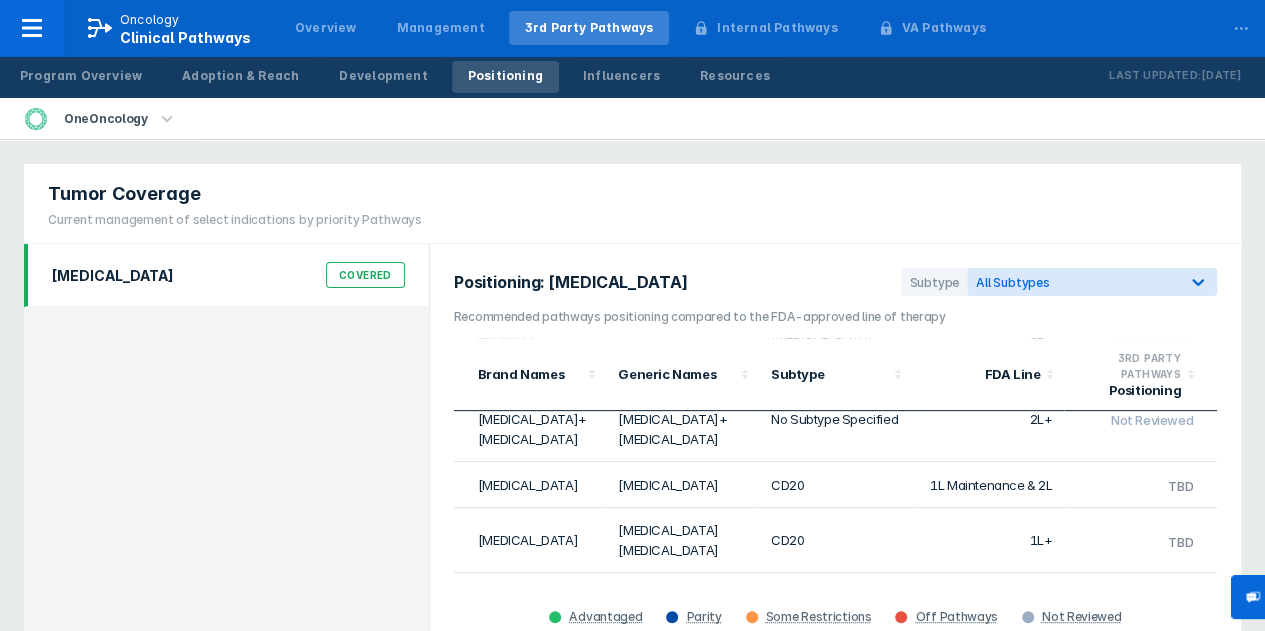 scroll, scrollTop: 578, scrollLeft: 0, axis: vertical 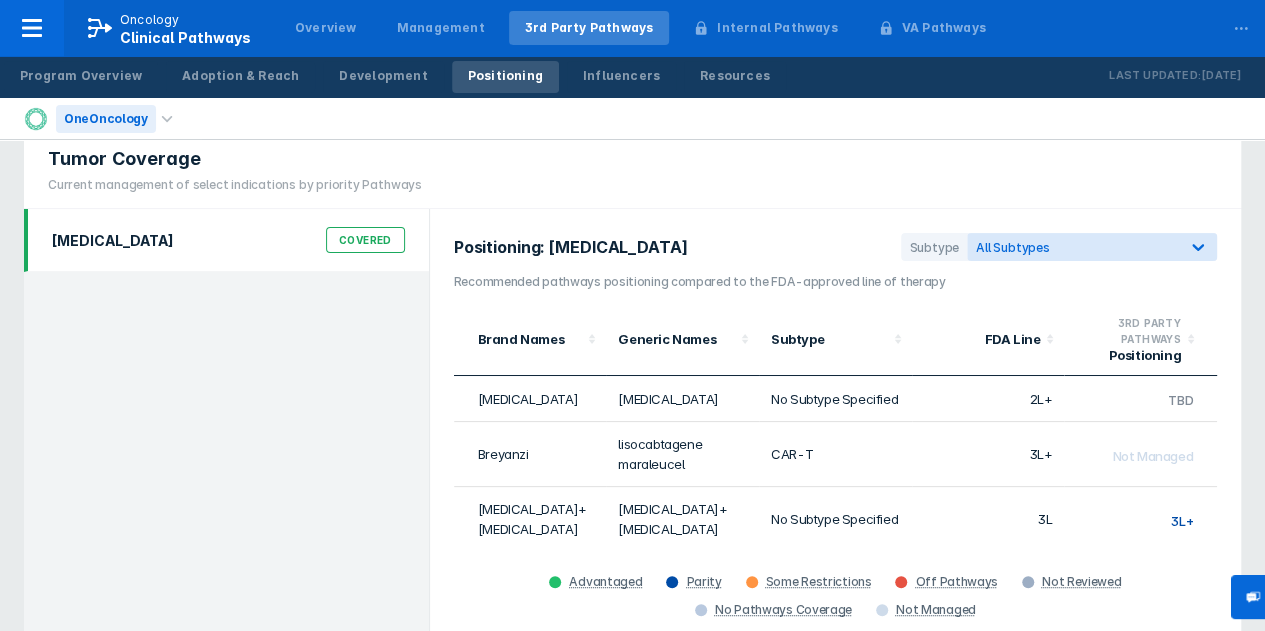 click on "OneOncology" at bounding box center [106, 119] 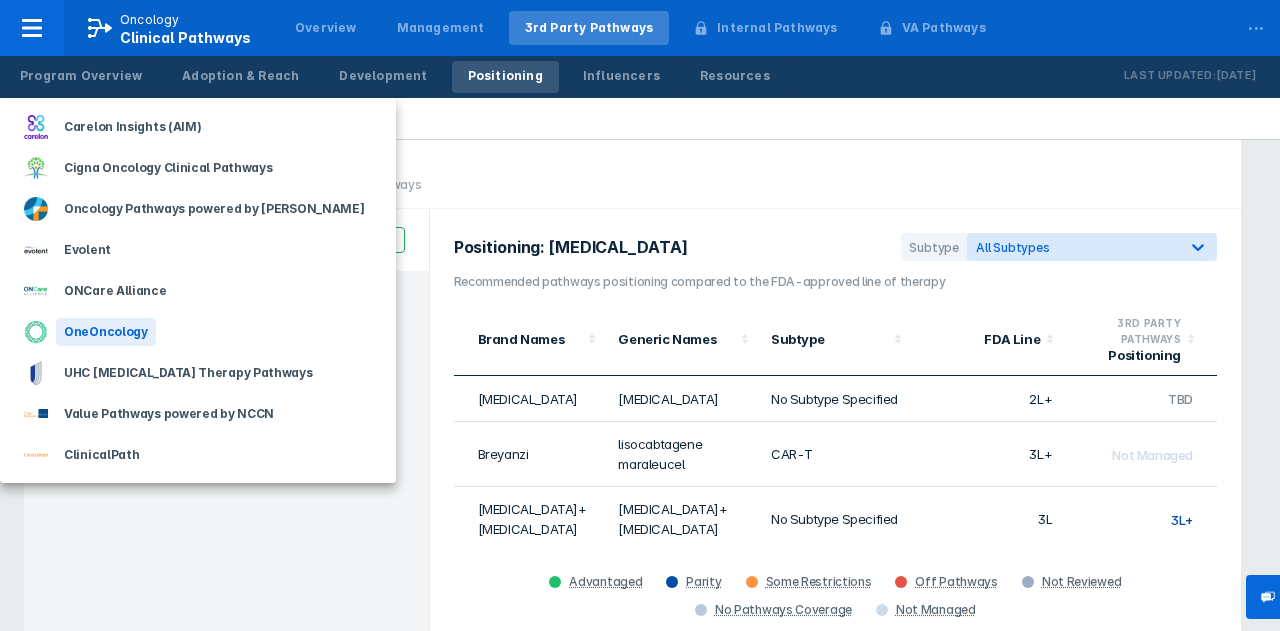 click on "OneOncology" at bounding box center [106, 332] 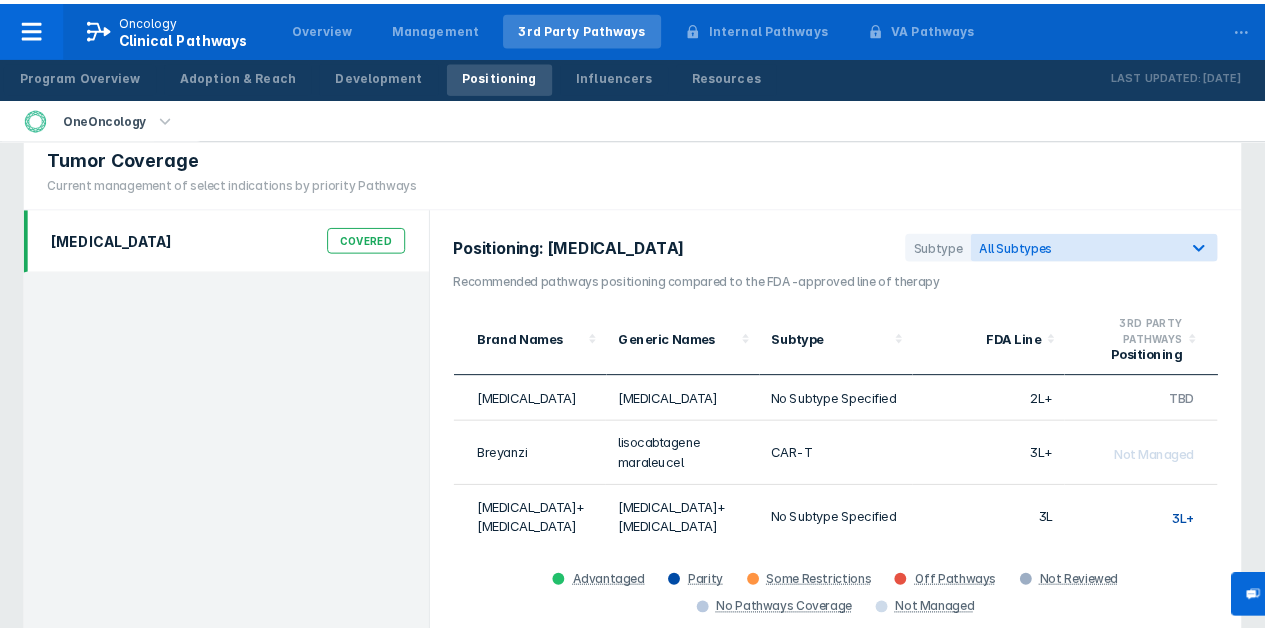 scroll, scrollTop: 0, scrollLeft: 0, axis: both 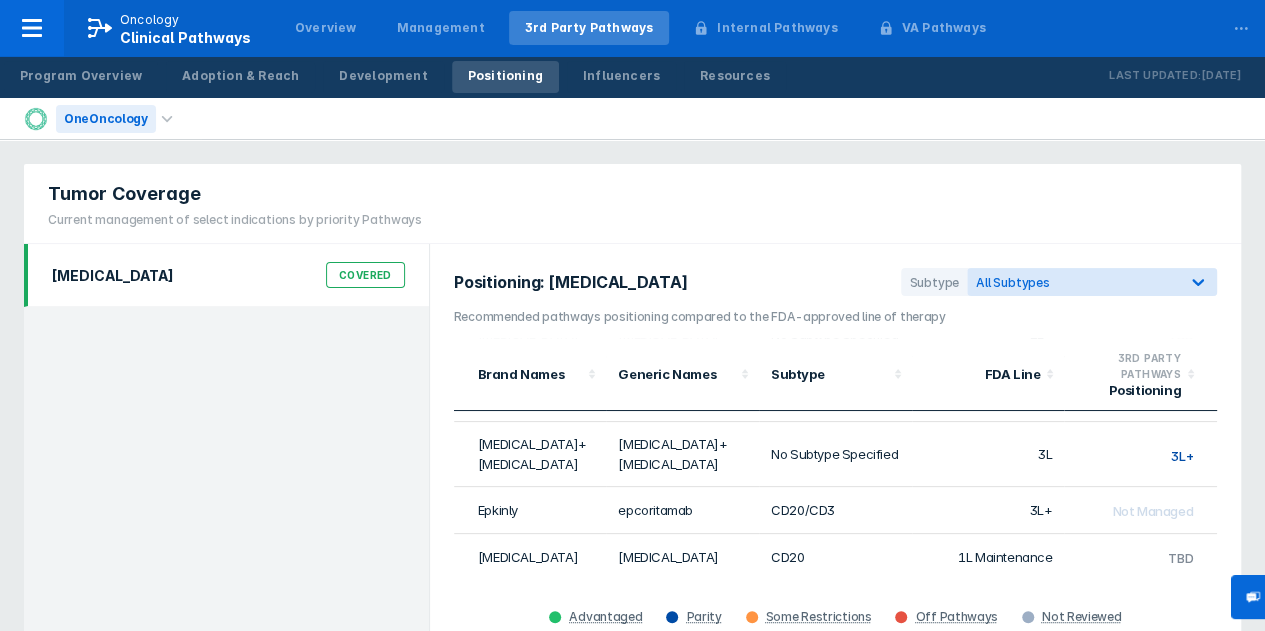 click on "OneOncology" at bounding box center [106, 119] 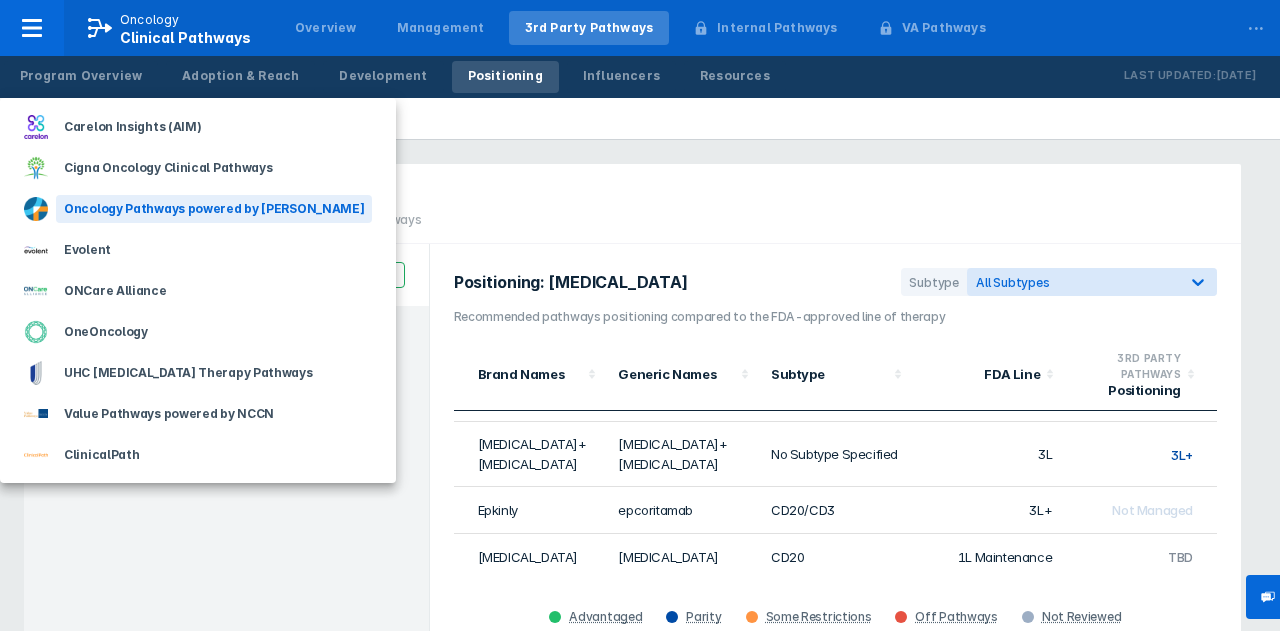 click on "Oncology Pathways powered by [PERSON_NAME]" at bounding box center (214, 209) 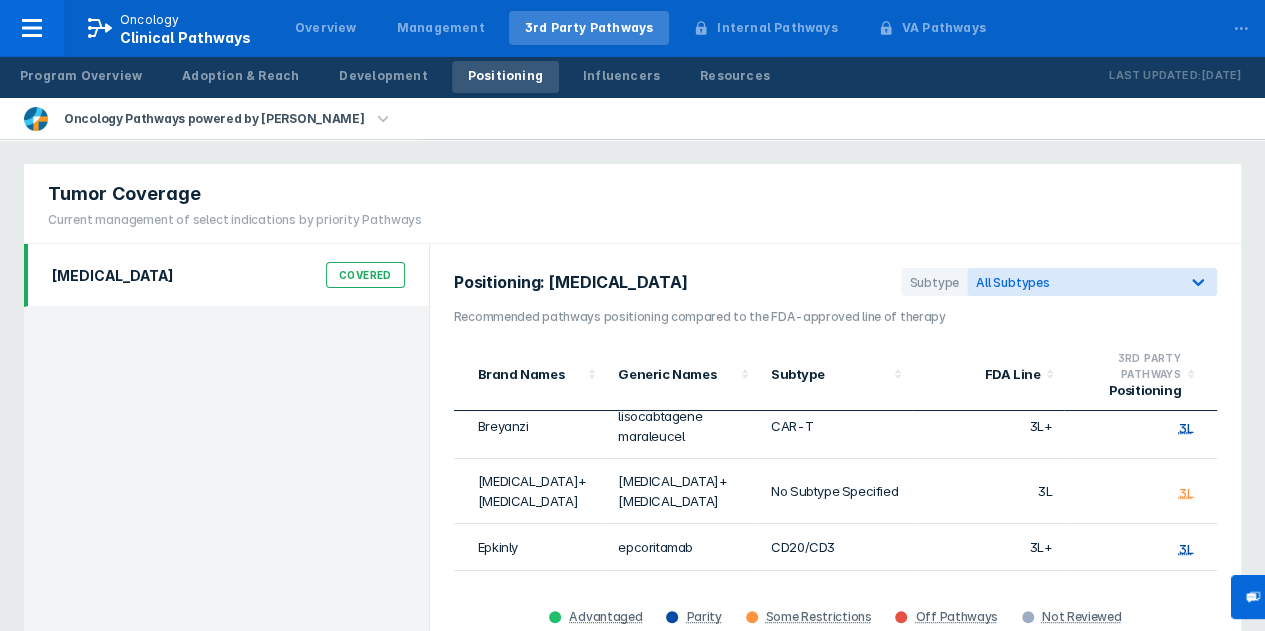 scroll, scrollTop: 0, scrollLeft: 0, axis: both 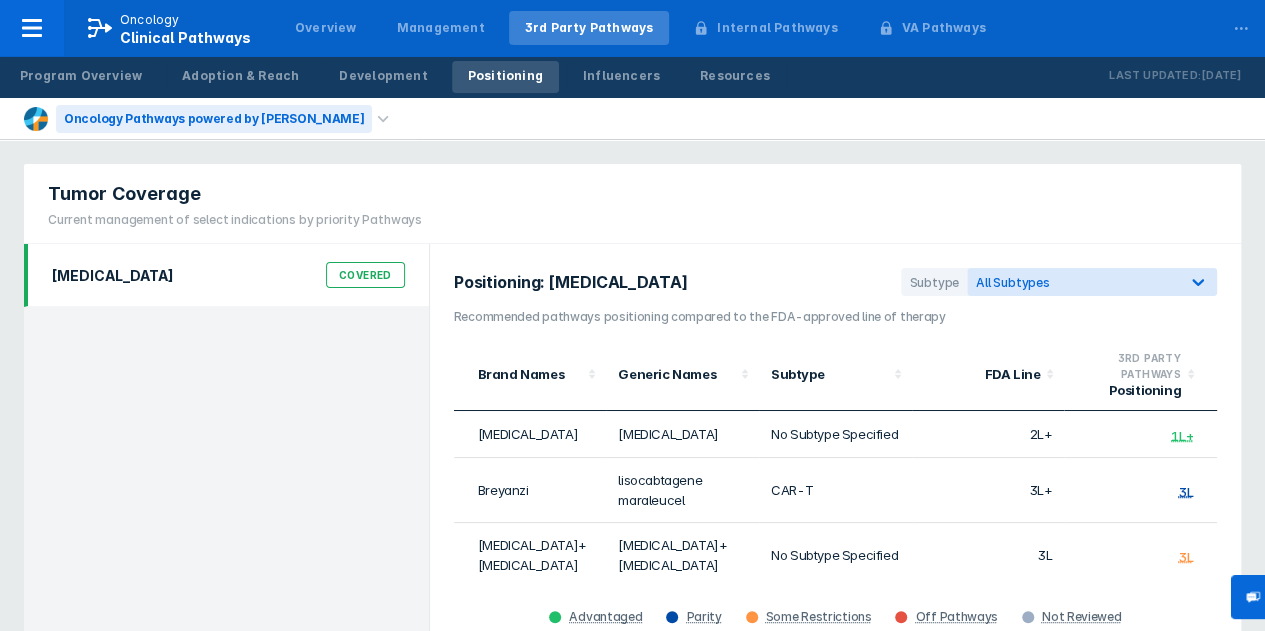 click on "Oncology Pathways powered by [PERSON_NAME]" at bounding box center [214, 119] 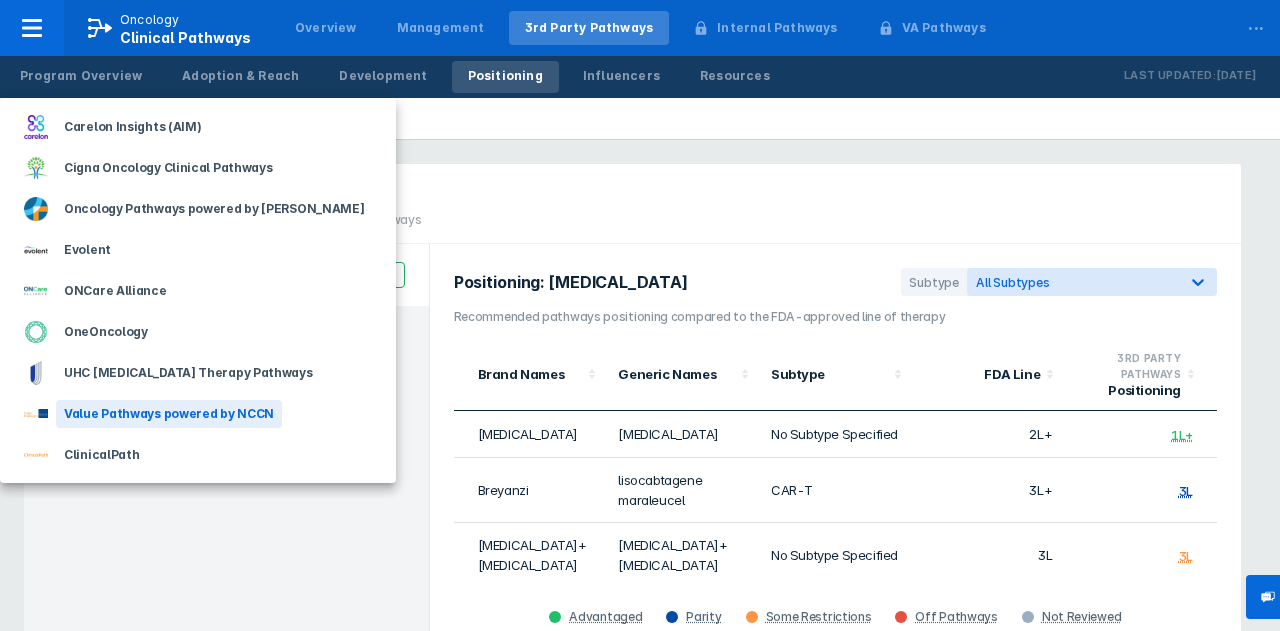 click on "Value Pathways powered by NCCN" at bounding box center [169, 414] 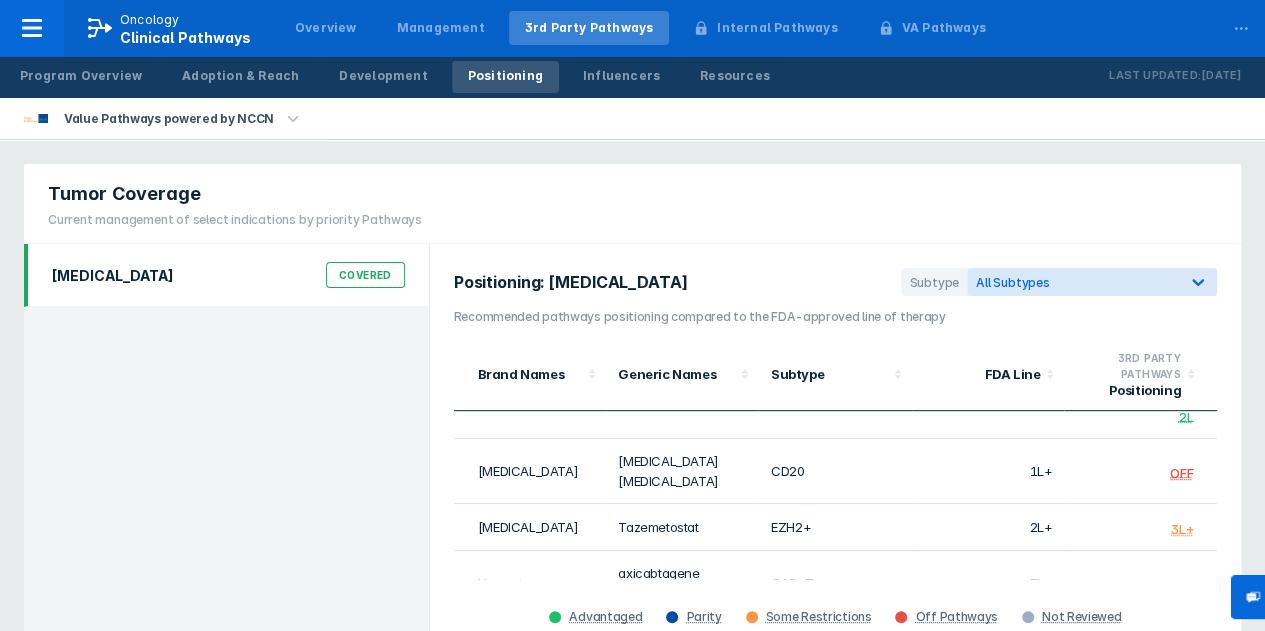 scroll, scrollTop: 602, scrollLeft: 0, axis: vertical 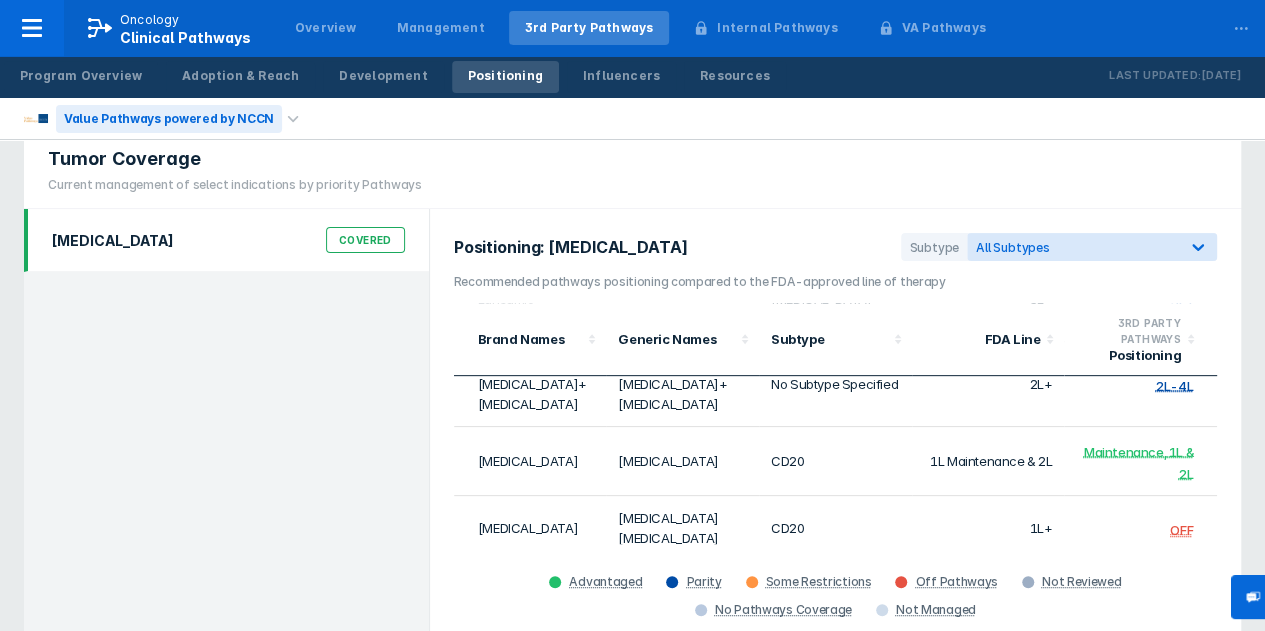 click on "Value Pathways powered by NCCN" at bounding box center [169, 119] 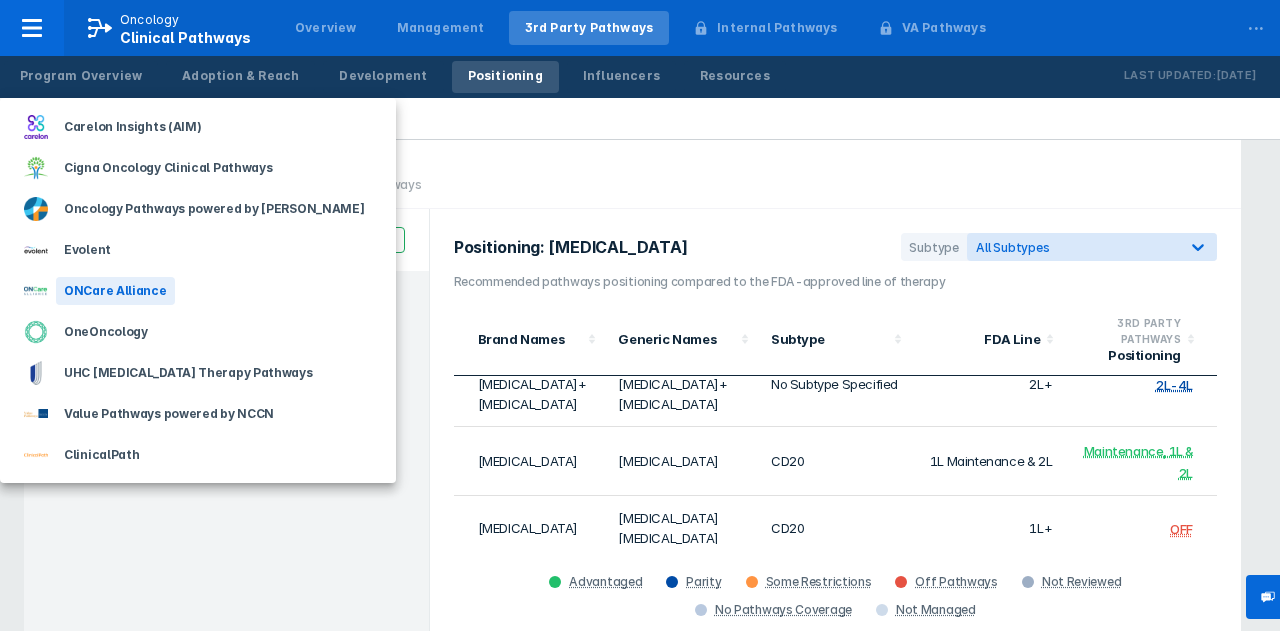 click on "ONCare Alliance" at bounding box center (115, 291) 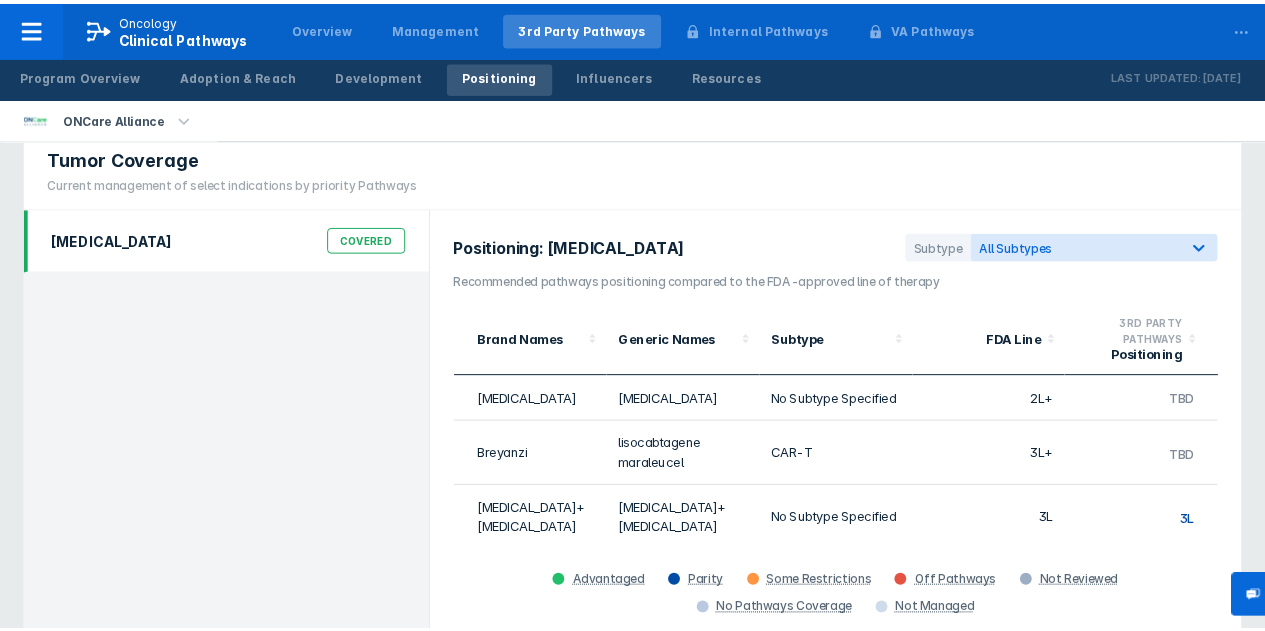 scroll, scrollTop: 0, scrollLeft: 0, axis: both 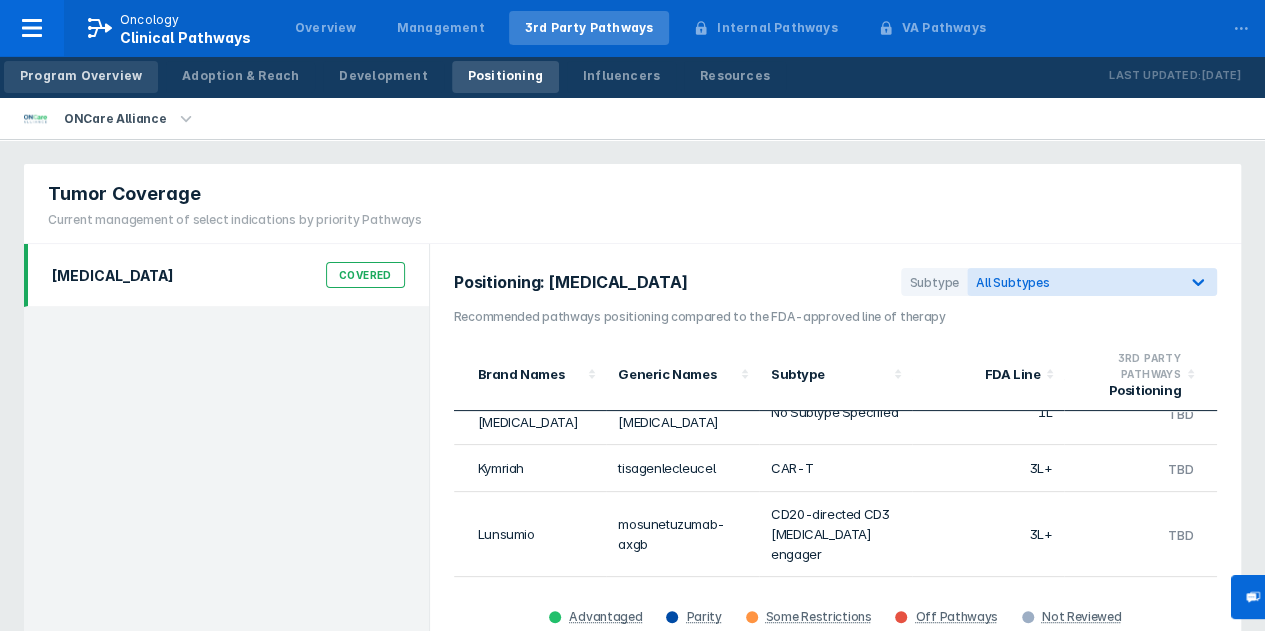 click on "Program Overview" at bounding box center (81, 77) 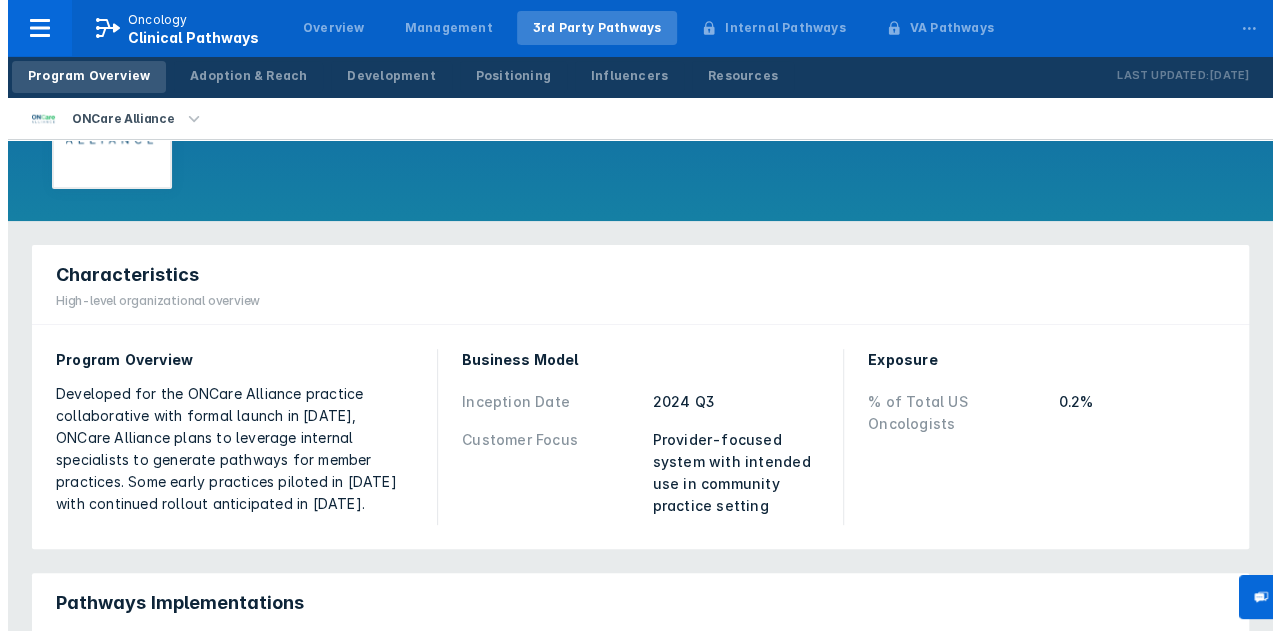 scroll, scrollTop: 200, scrollLeft: 0, axis: vertical 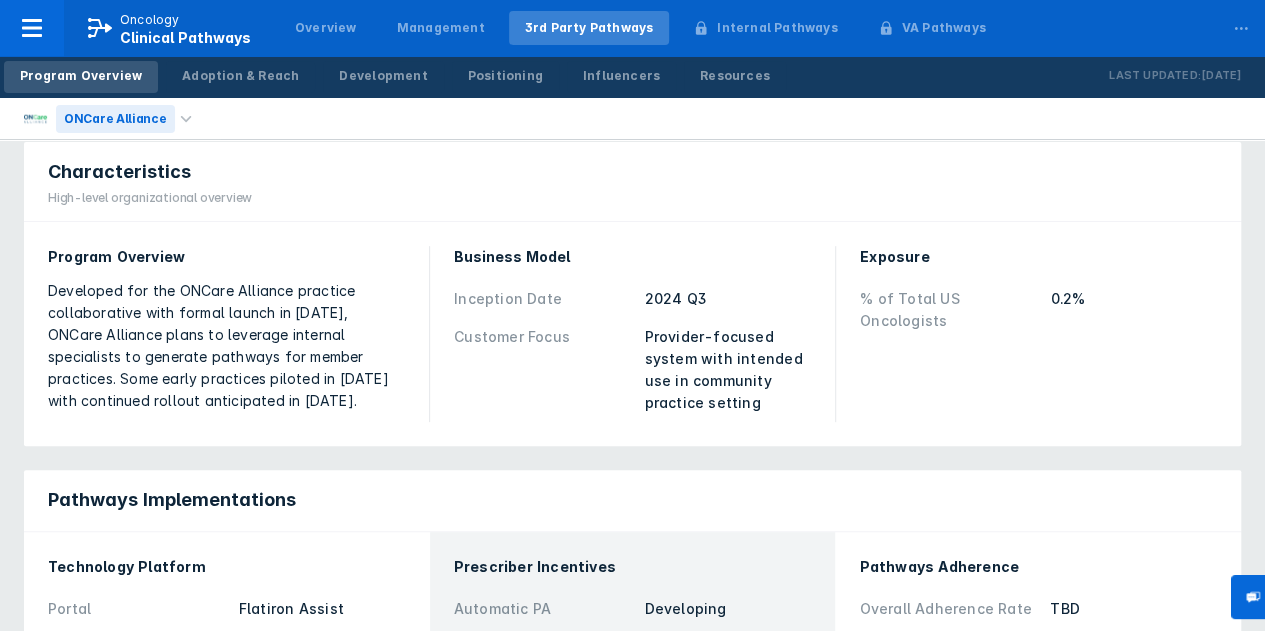 click on "ONCare Alliance" at bounding box center [115, 119] 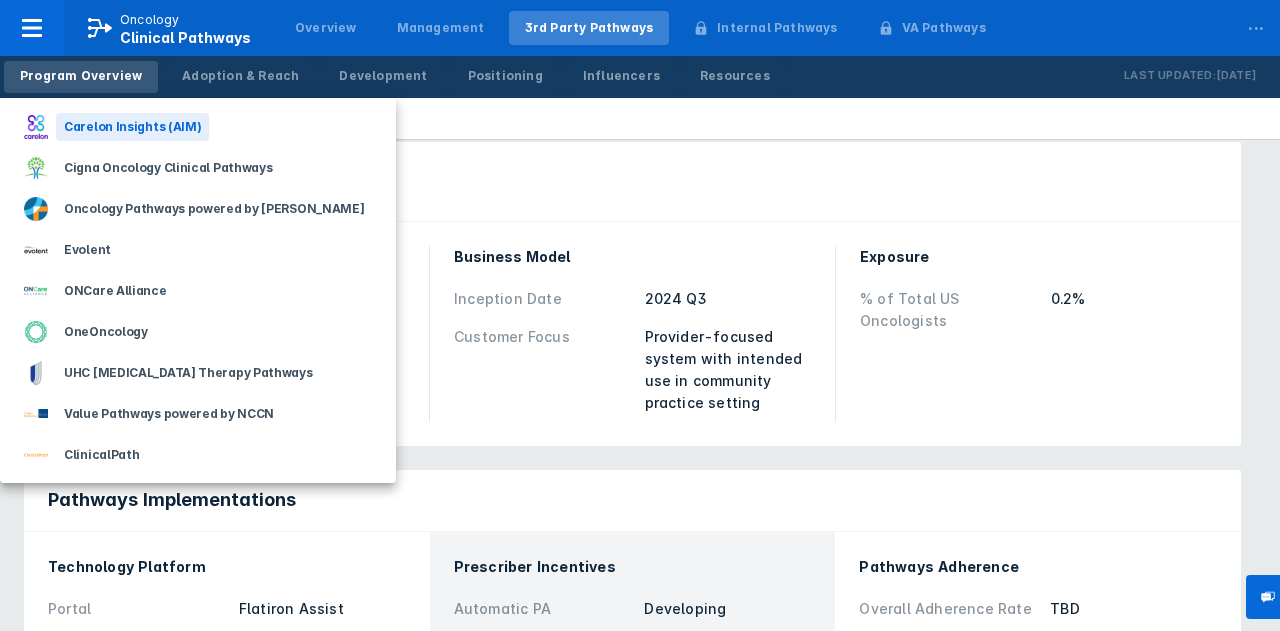 click on "Carelon Insights (AIM)" at bounding box center (132, 127) 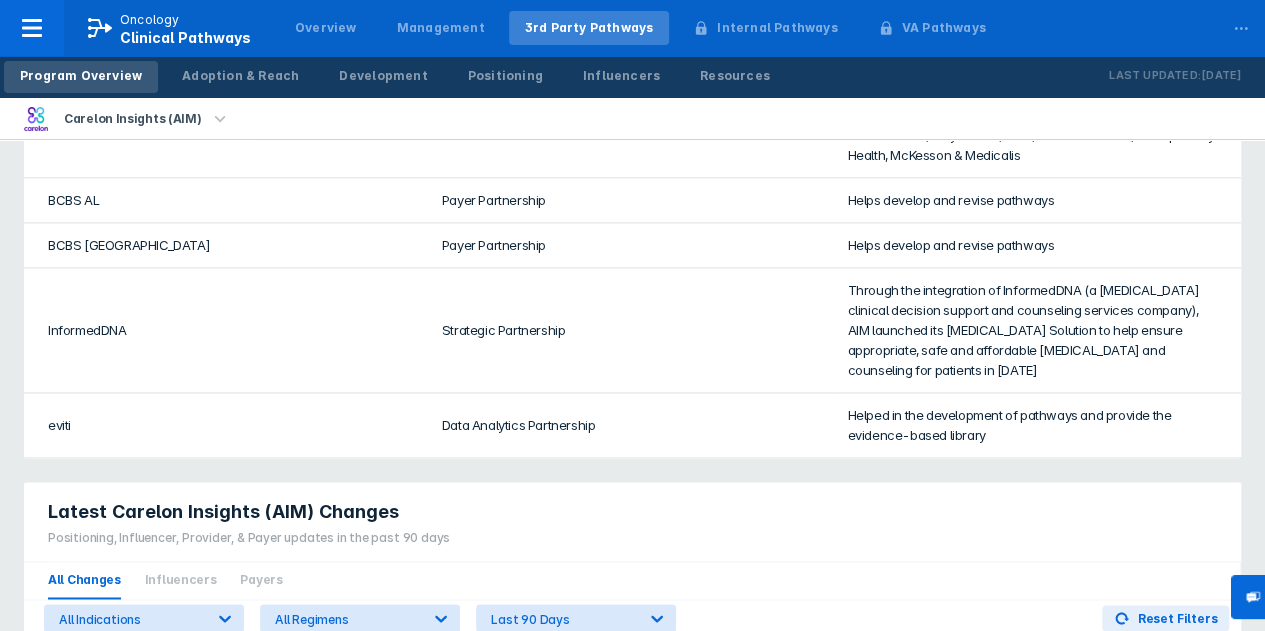 scroll, scrollTop: 1300, scrollLeft: 0, axis: vertical 